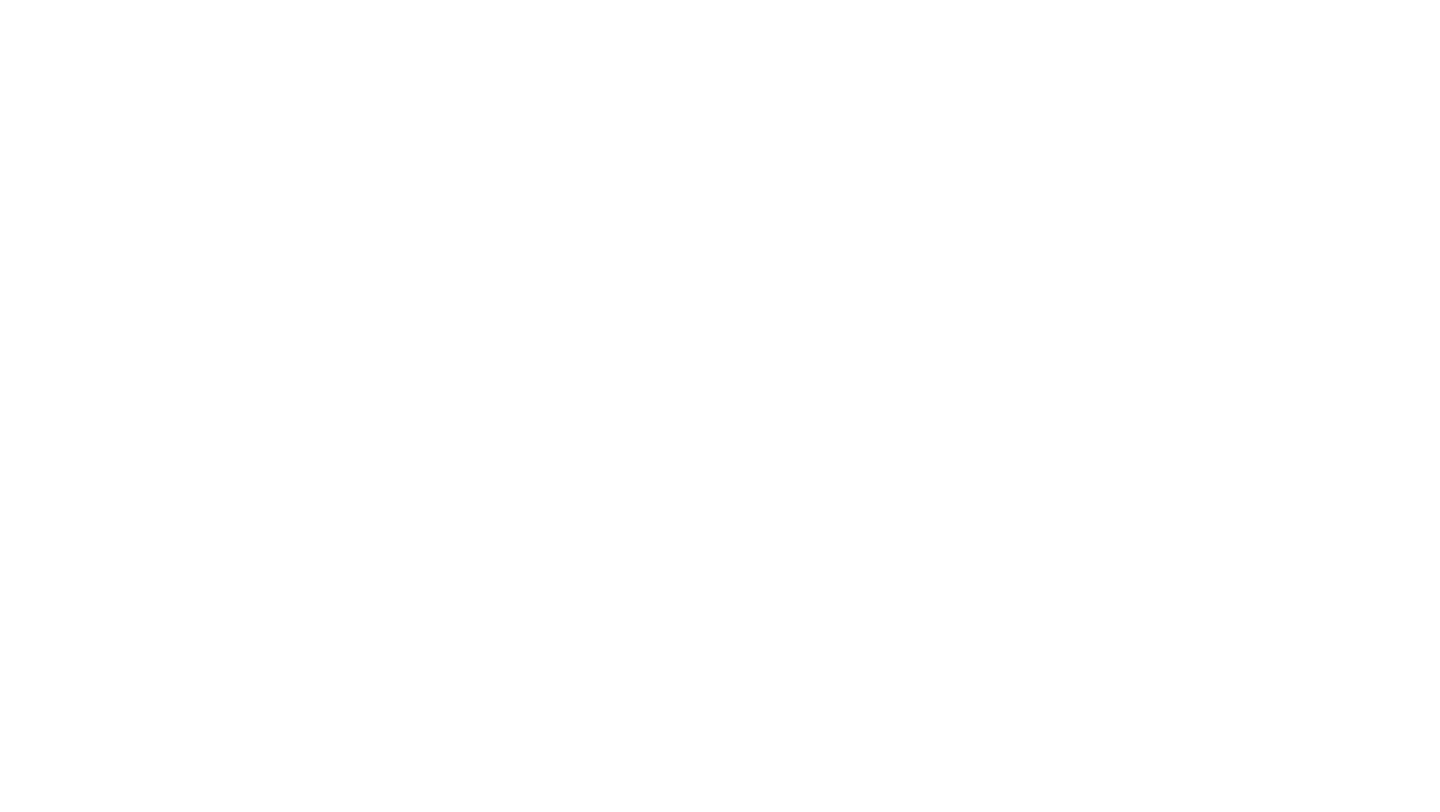 scroll, scrollTop: 0, scrollLeft: 0, axis: both 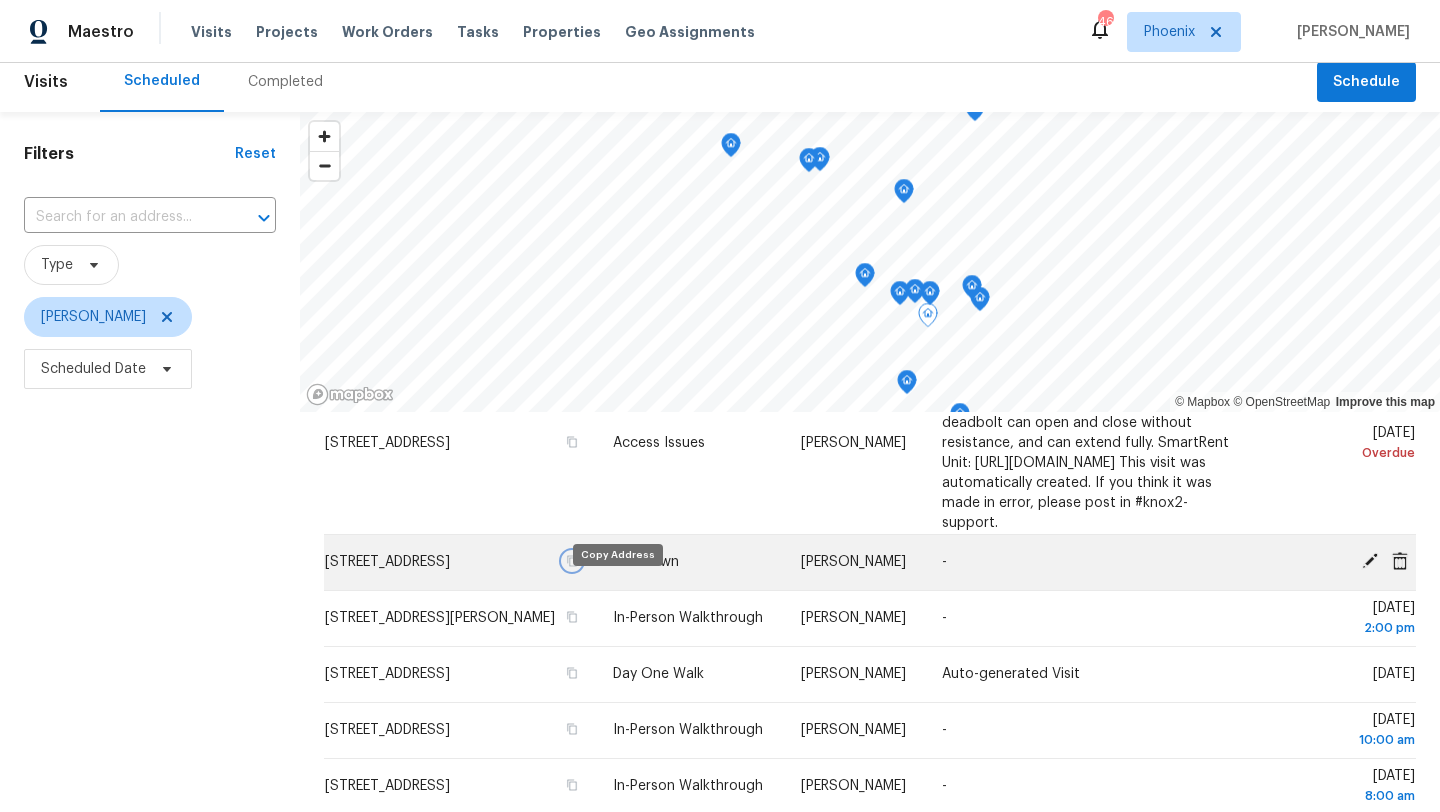 click 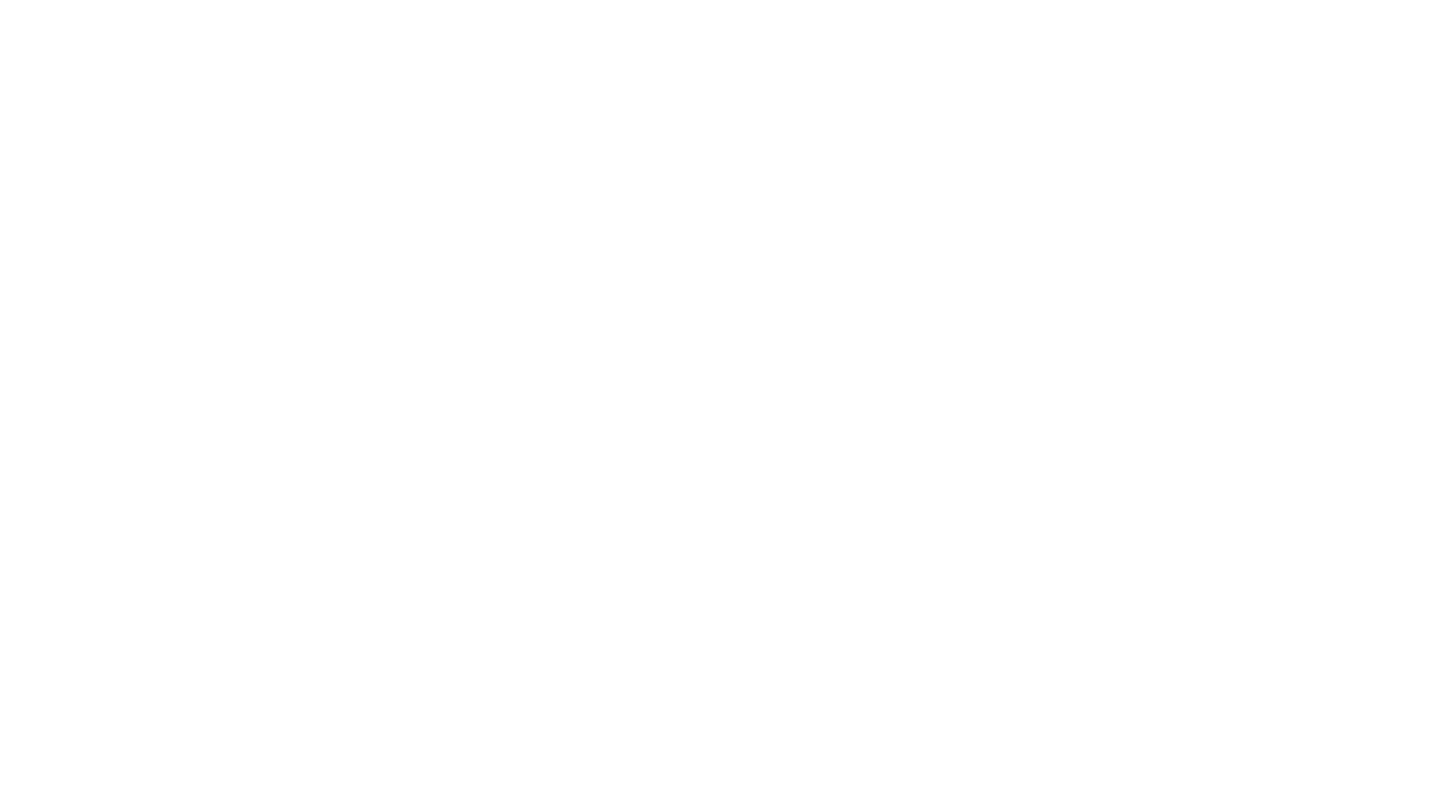 scroll, scrollTop: 0, scrollLeft: 0, axis: both 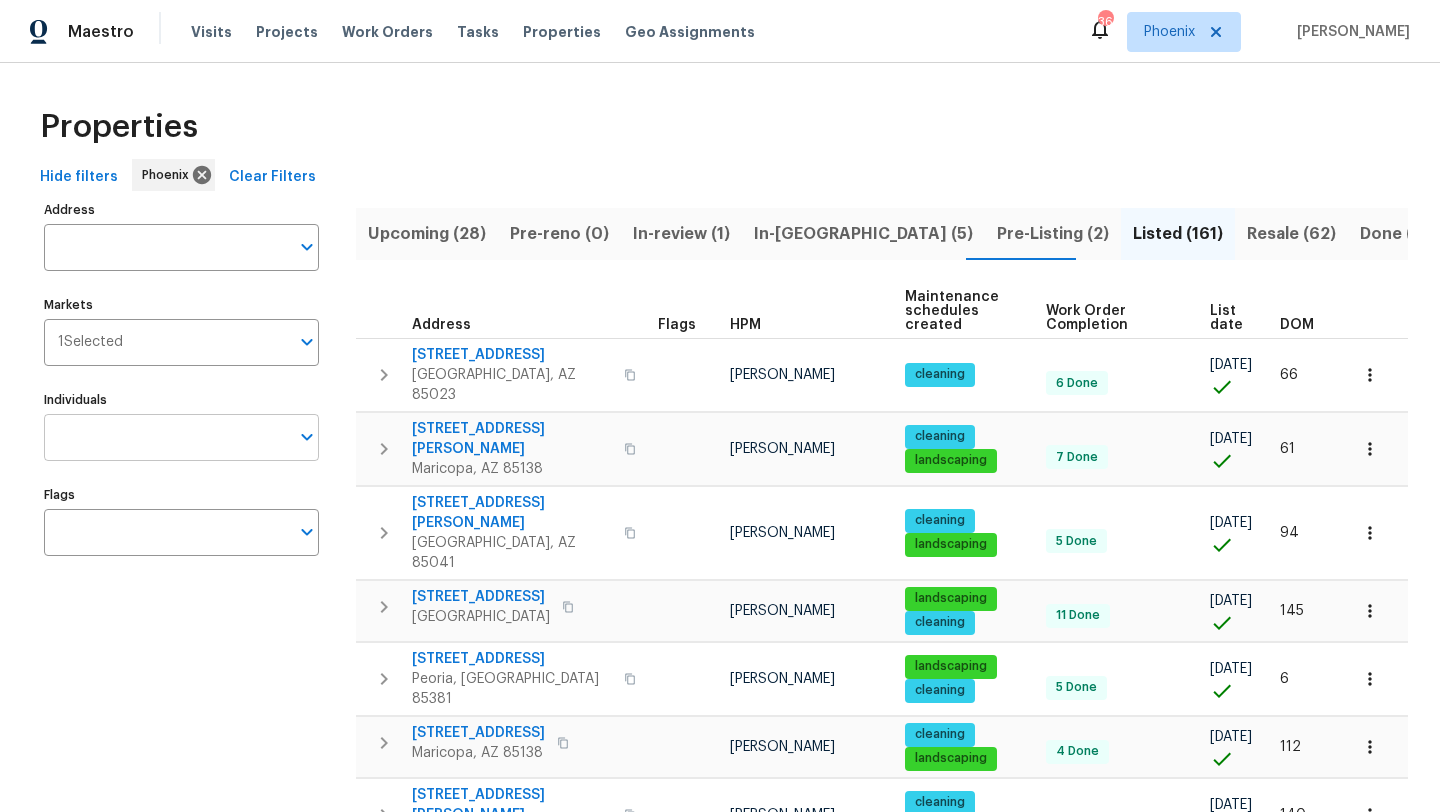 click on "Individuals" at bounding box center [166, 437] 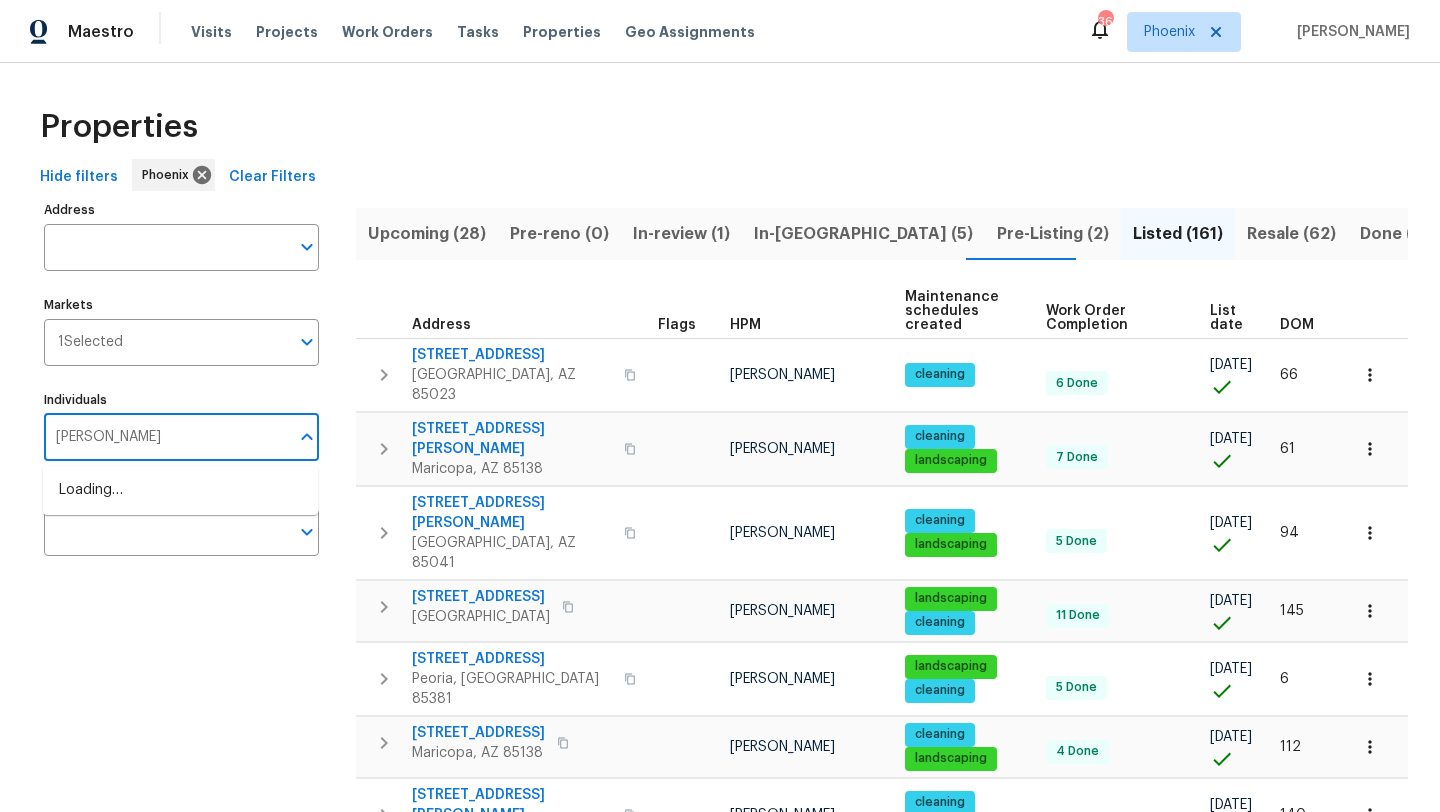 type on "scott nicol" 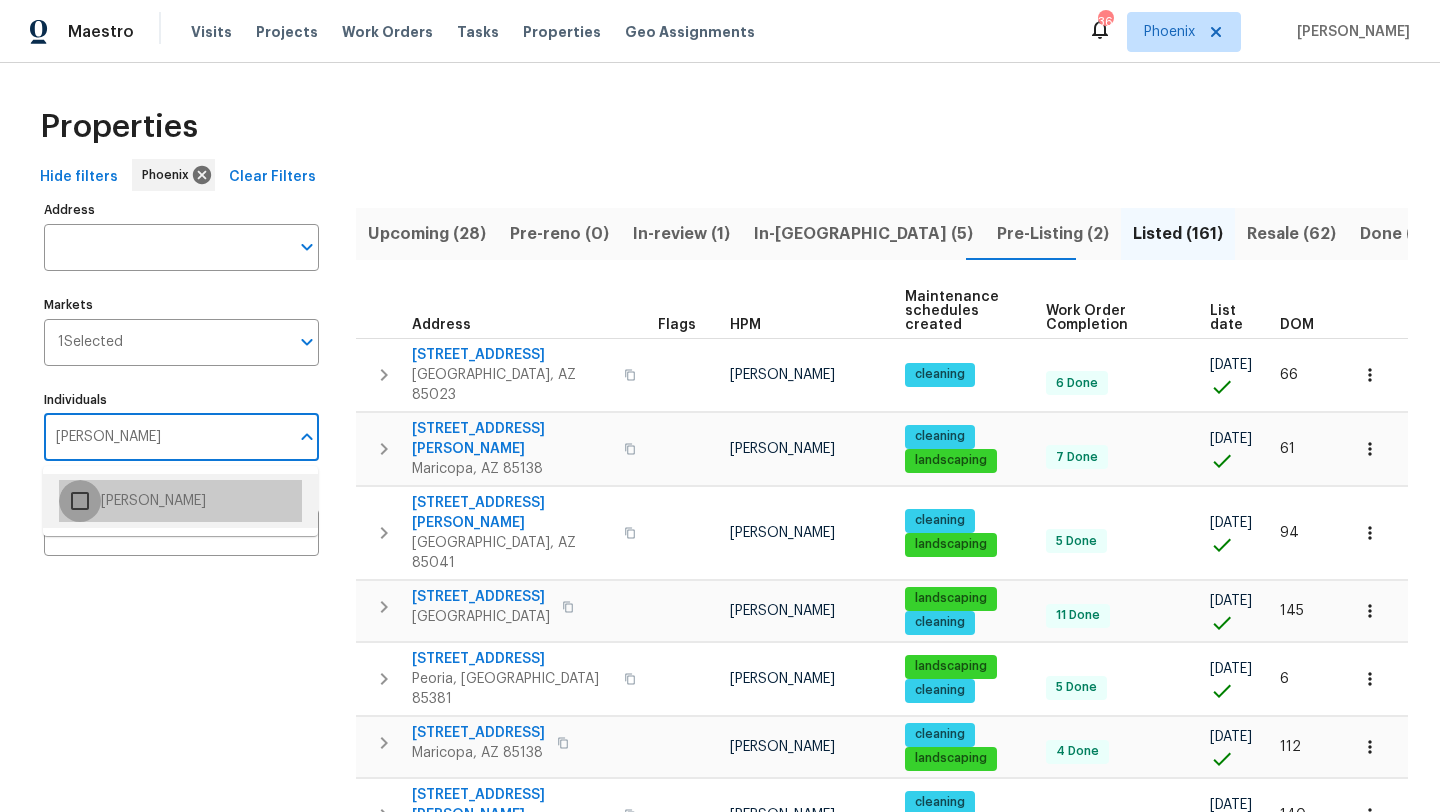click at bounding box center [80, 501] 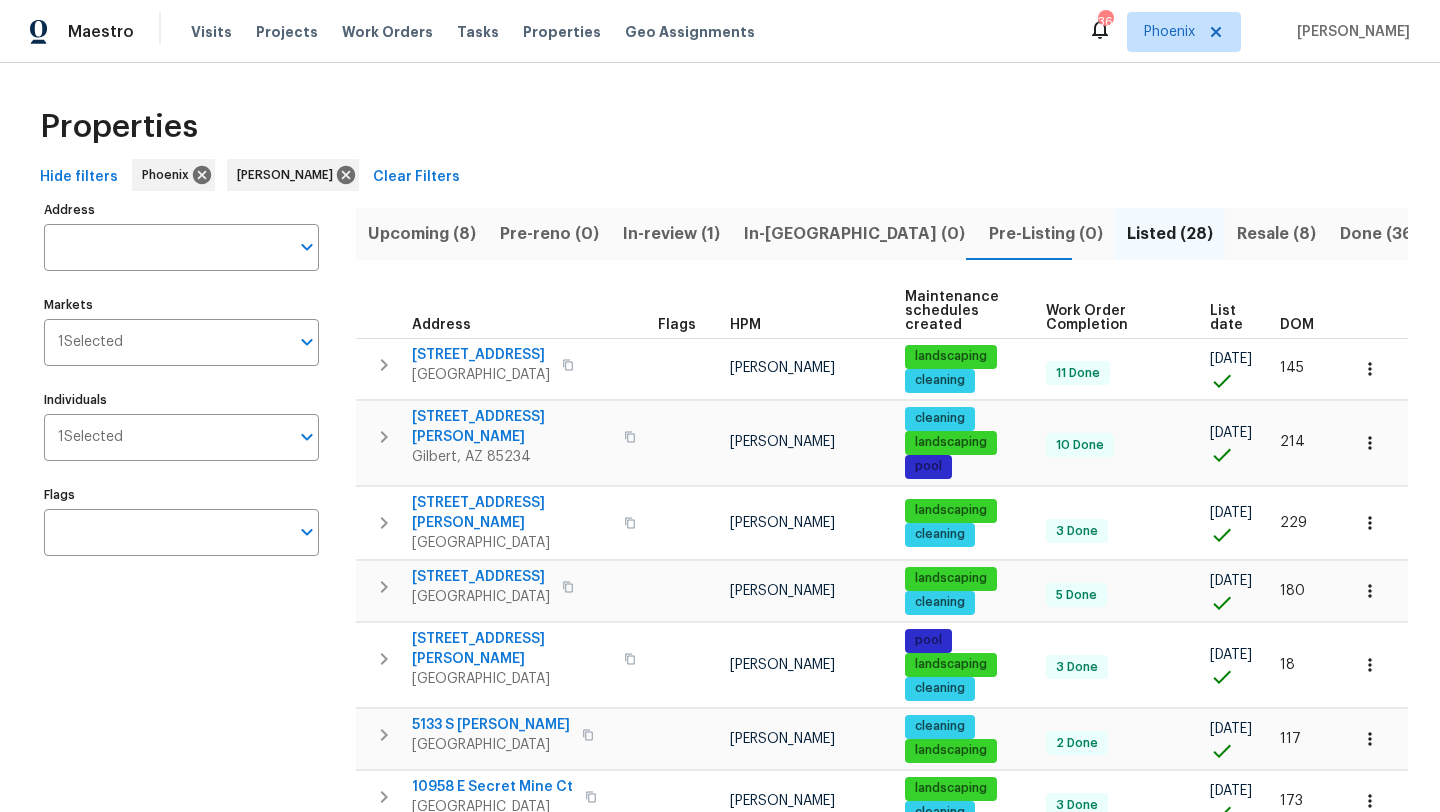 click on "Resale (8)" at bounding box center (1276, 234) 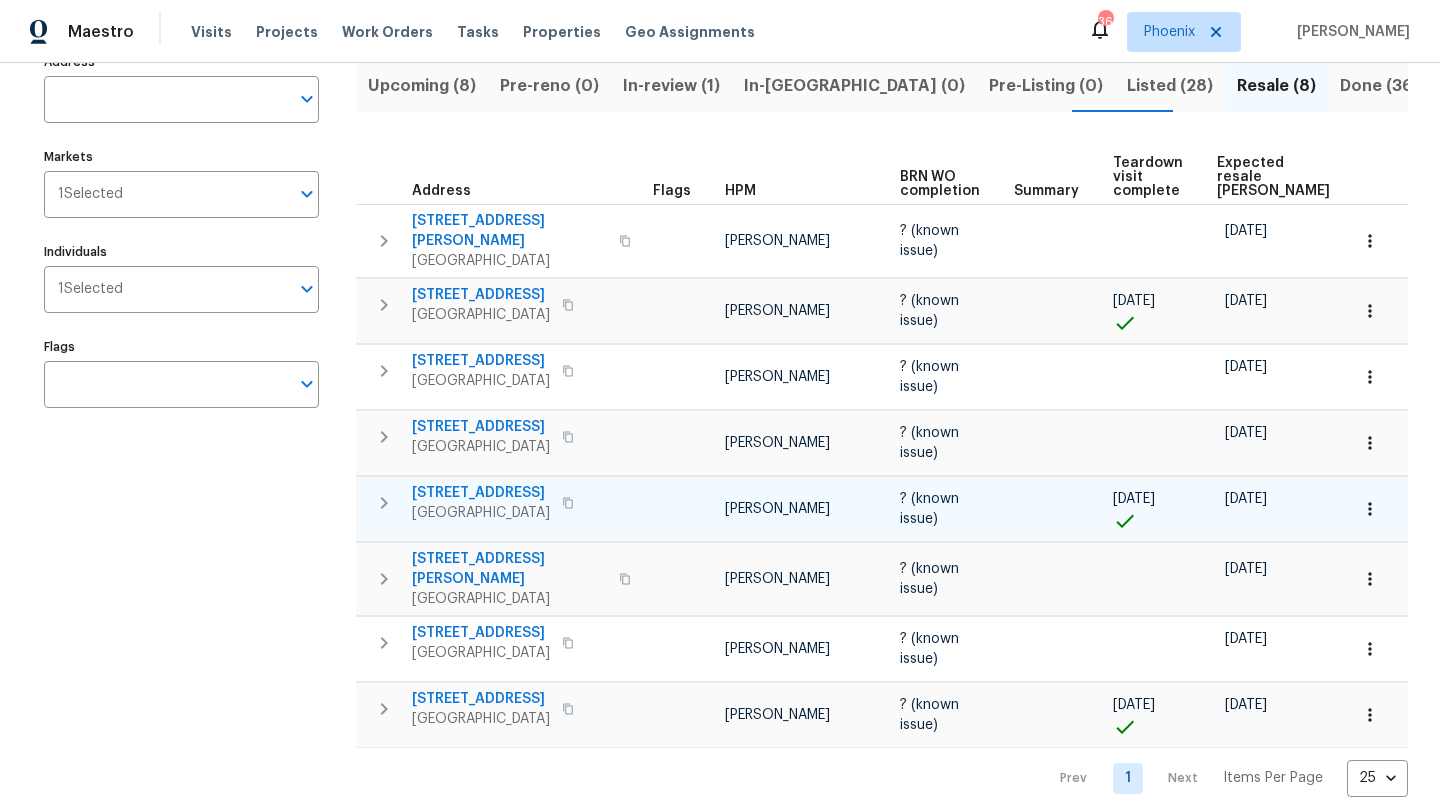 scroll, scrollTop: 0, scrollLeft: 0, axis: both 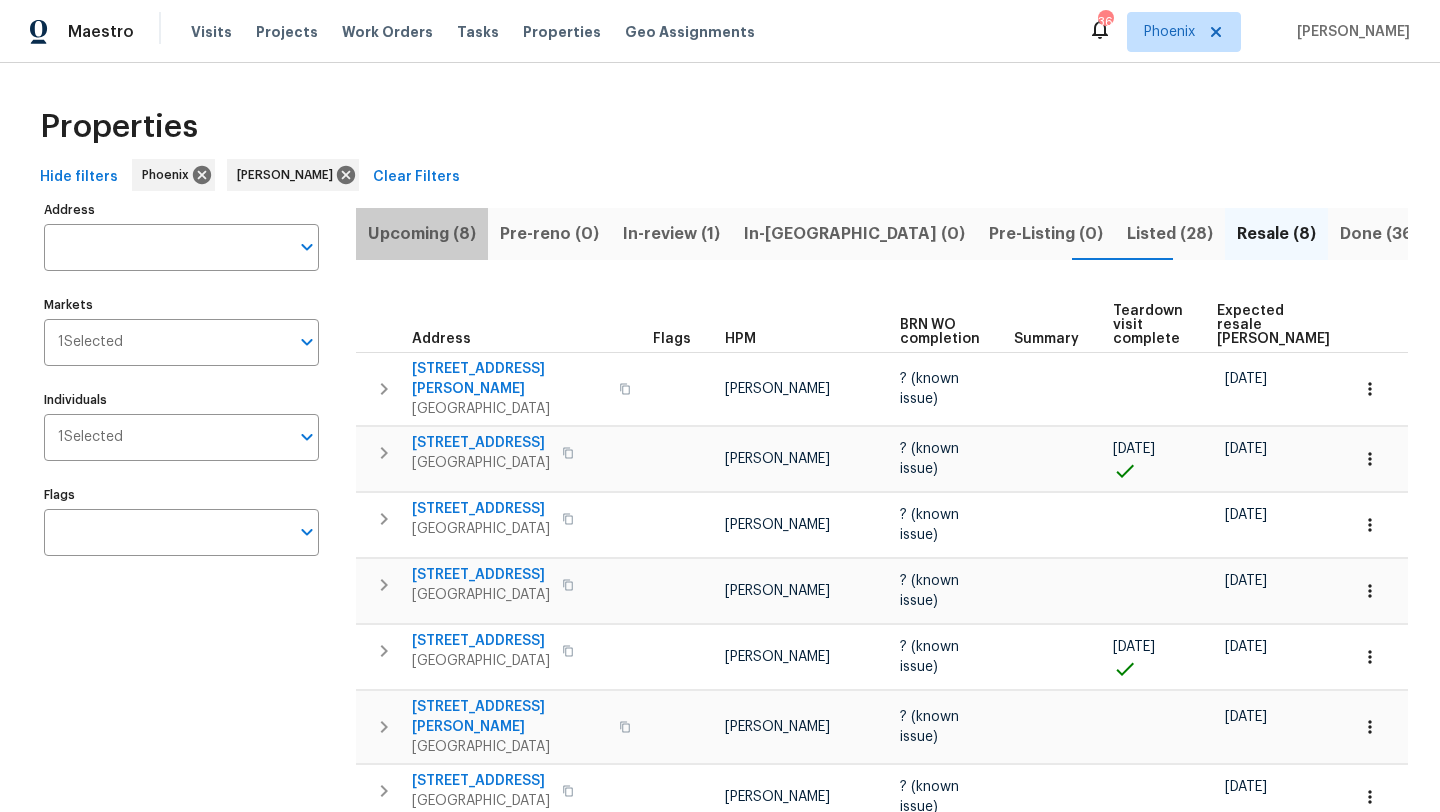 click on "Upcoming (8)" at bounding box center (422, 234) 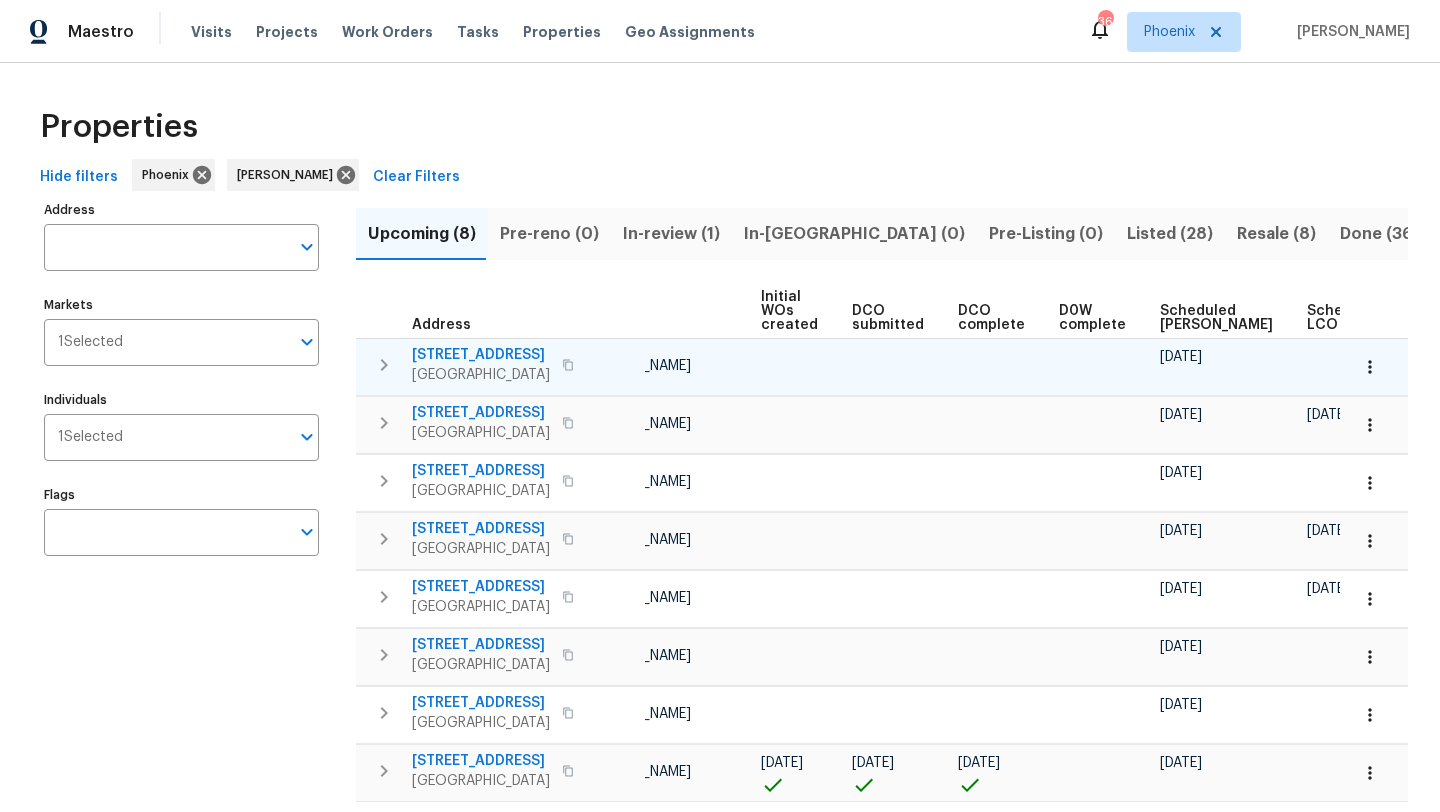 scroll, scrollTop: 0, scrollLeft: 219, axis: horizontal 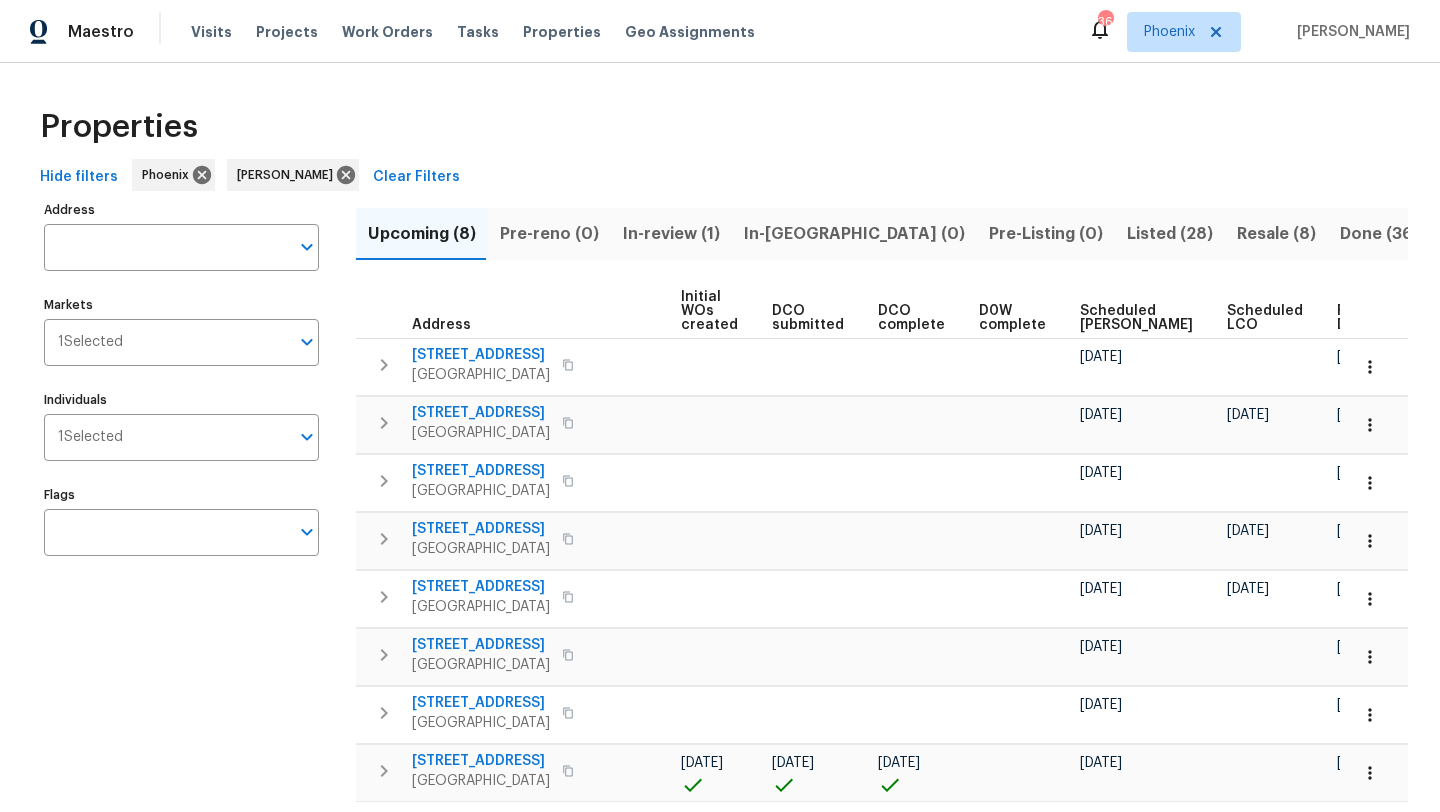 click on "Ready Date" at bounding box center (1359, 318) 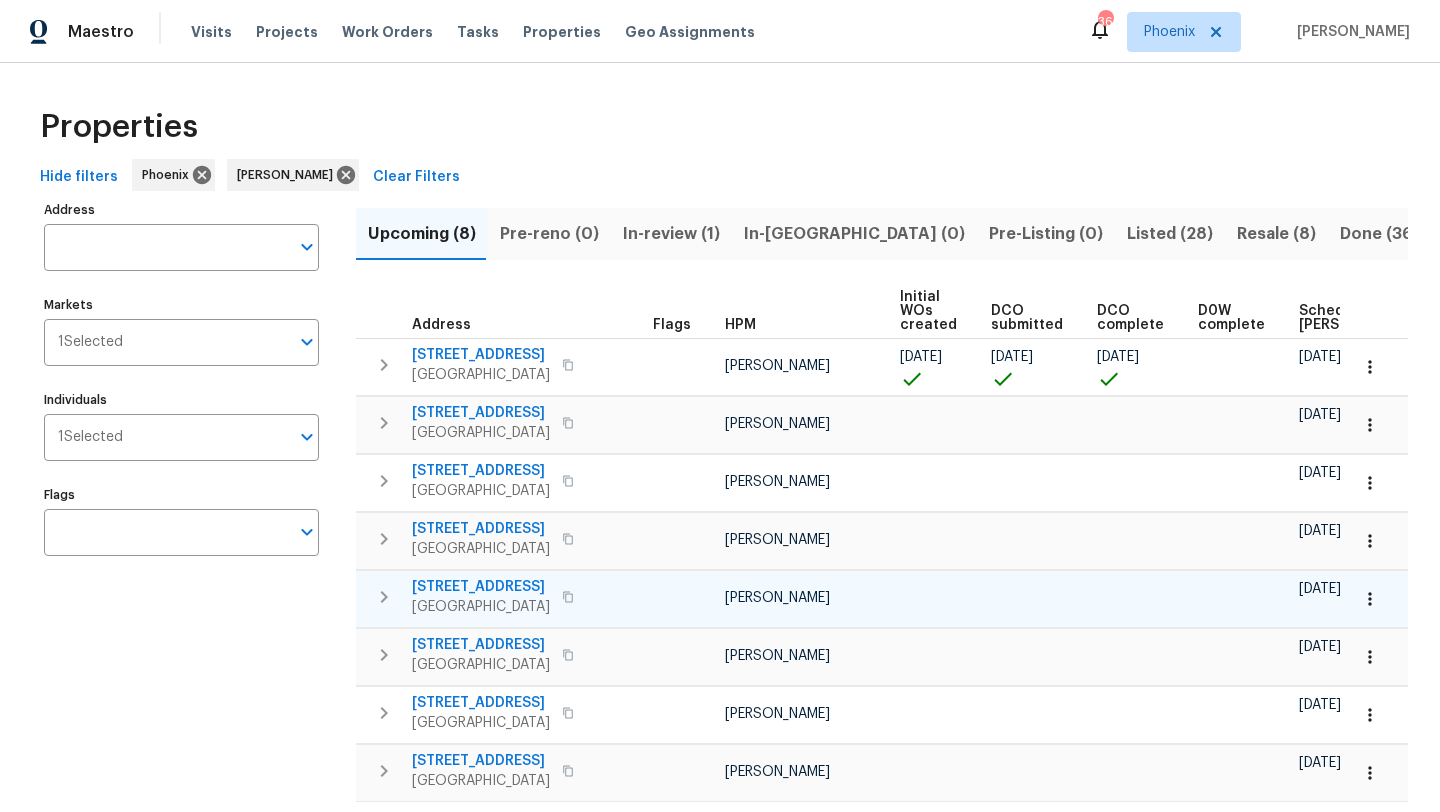 scroll, scrollTop: 70, scrollLeft: 0, axis: vertical 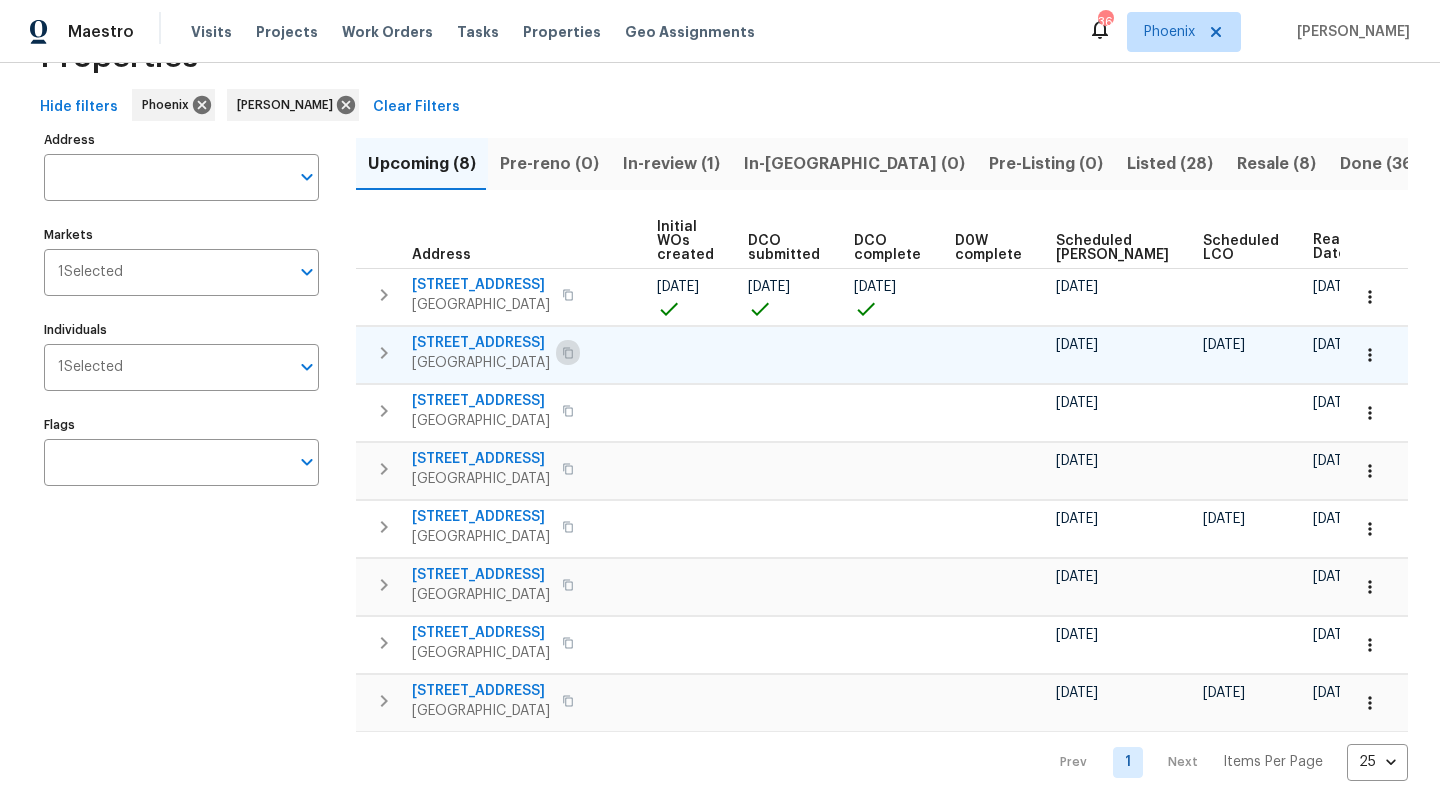 click 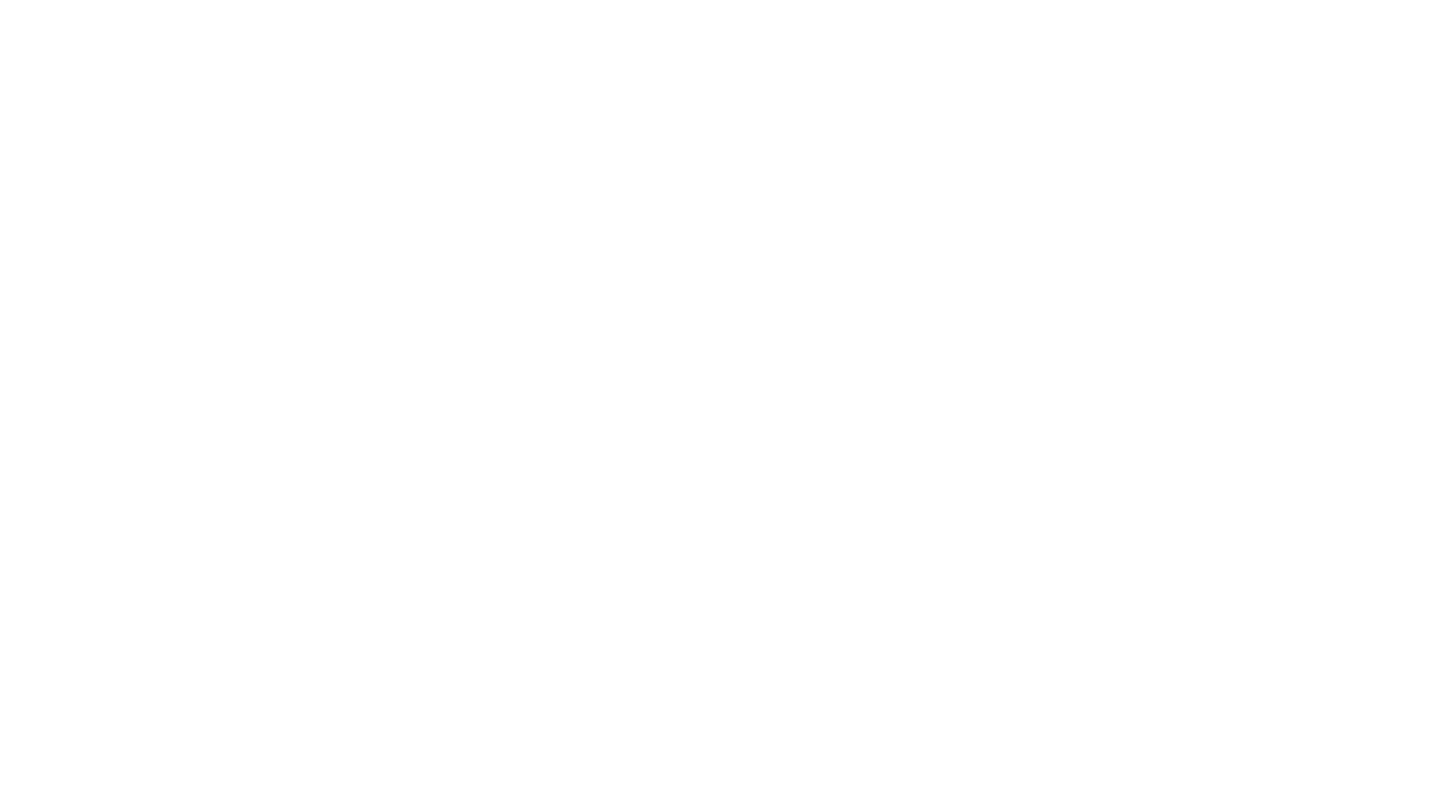 scroll, scrollTop: 0, scrollLeft: 0, axis: both 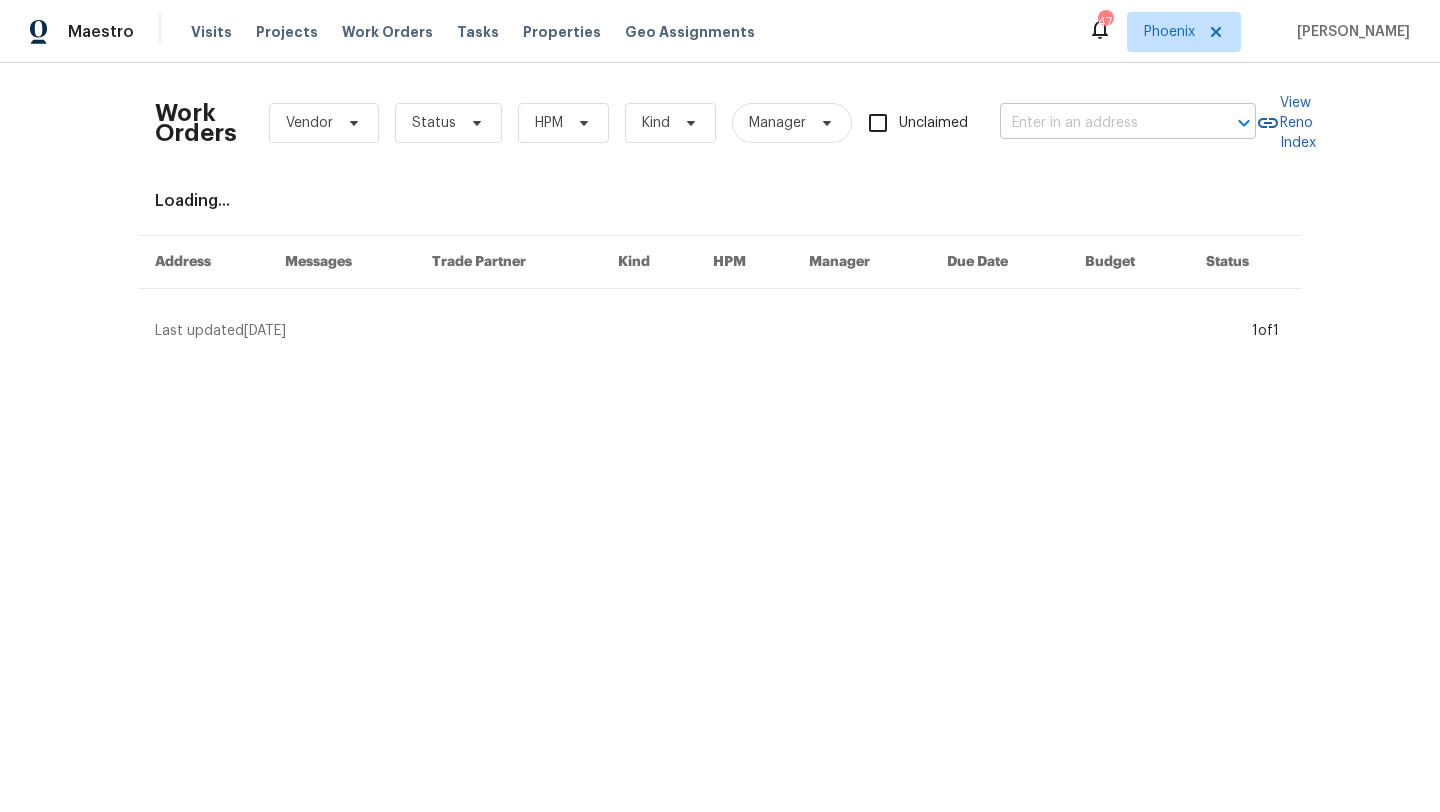 click at bounding box center (1100, 123) 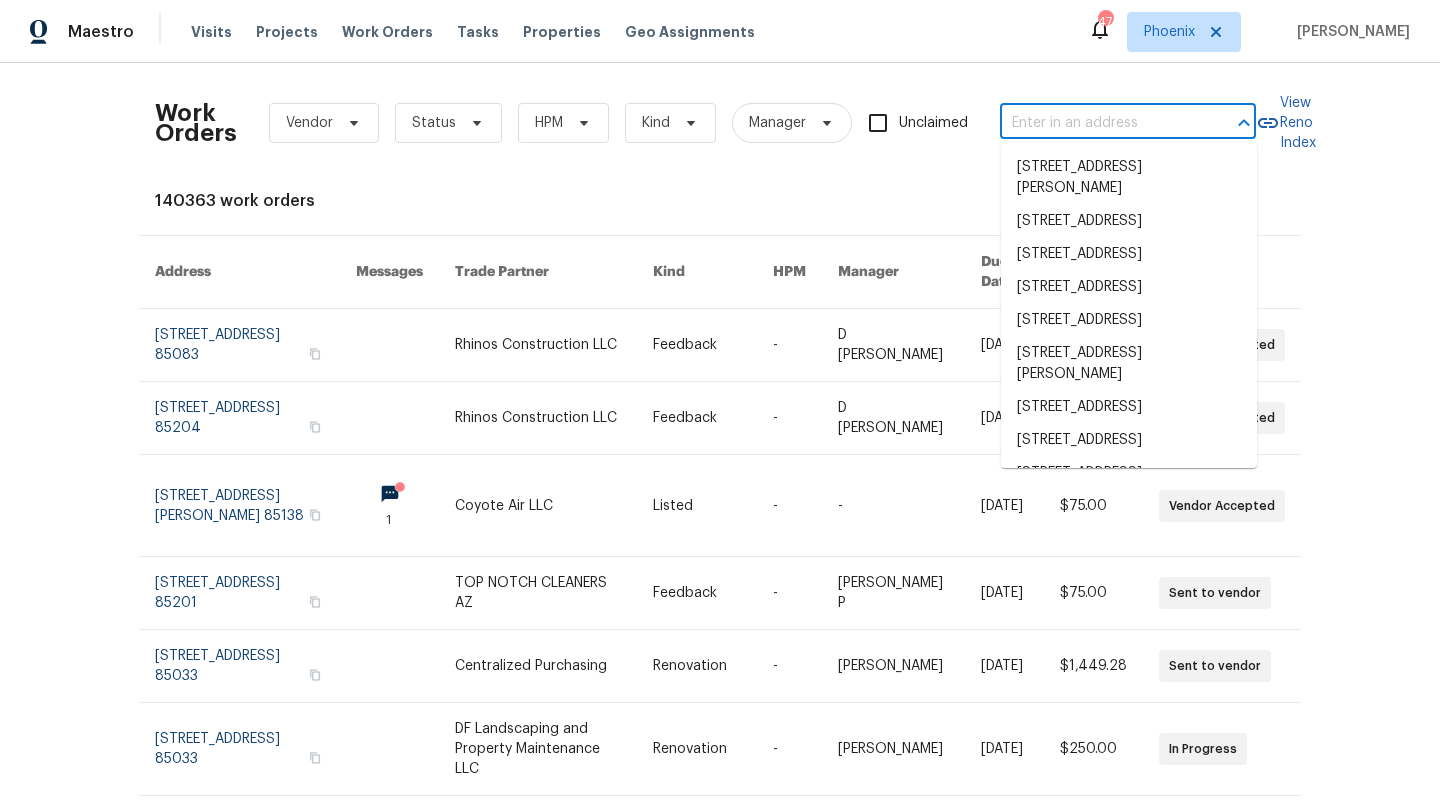 paste on "4446 W White Canyon Rd San Tan Valley AZ 85144" 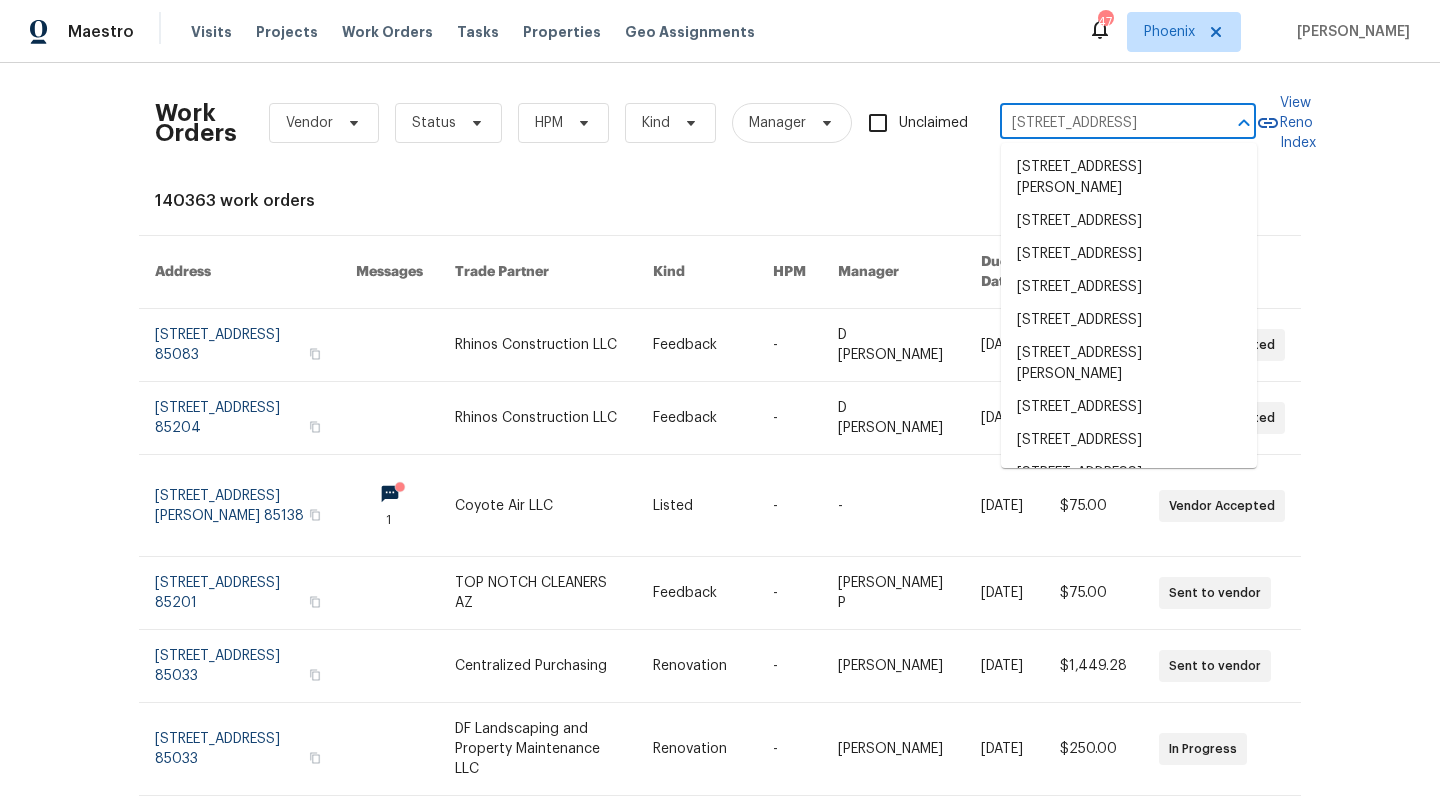 scroll, scrollTop: 0, scrollLeft: 141, axis: horizontal 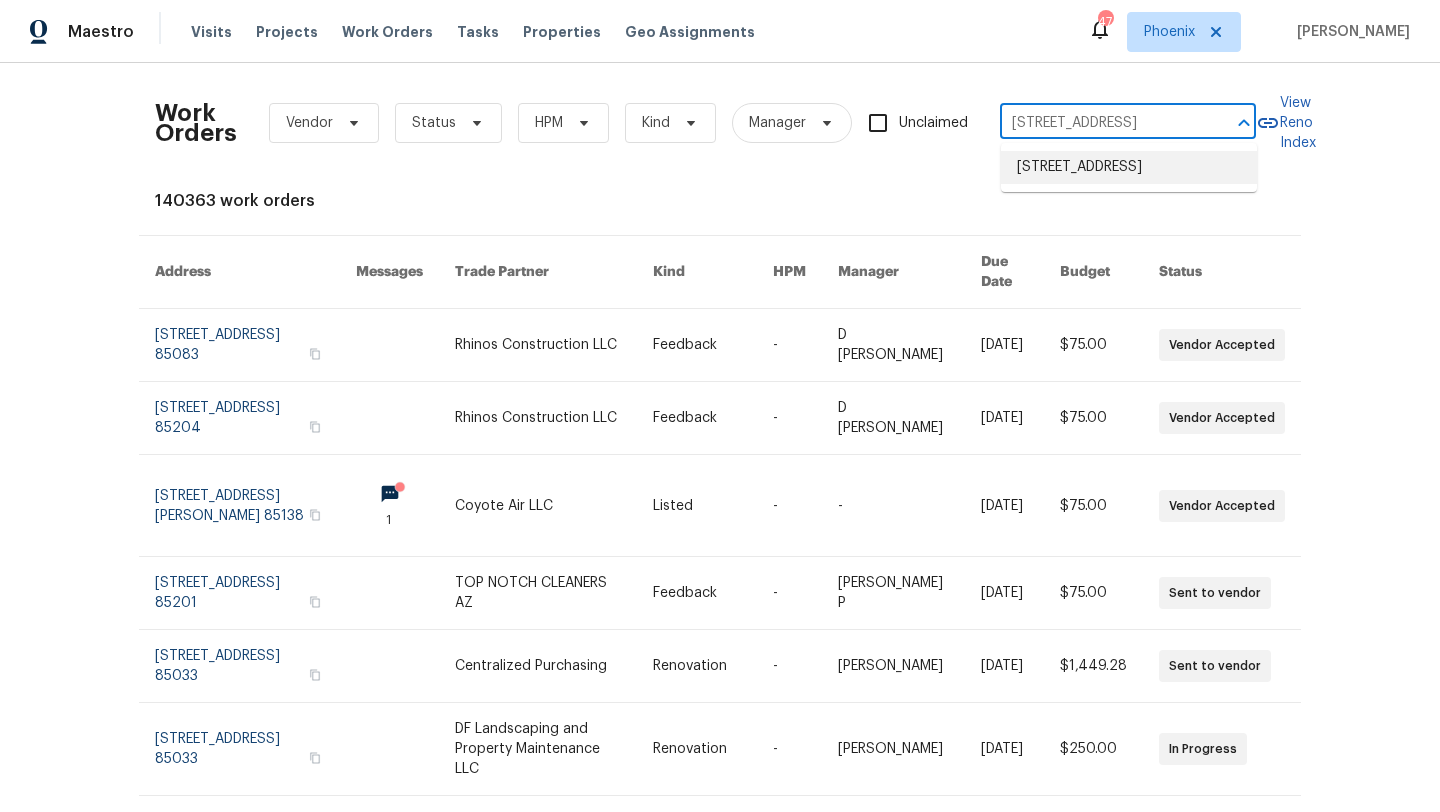click on "[STREET_ADDRESS]" at bounding box center (1129, 167) 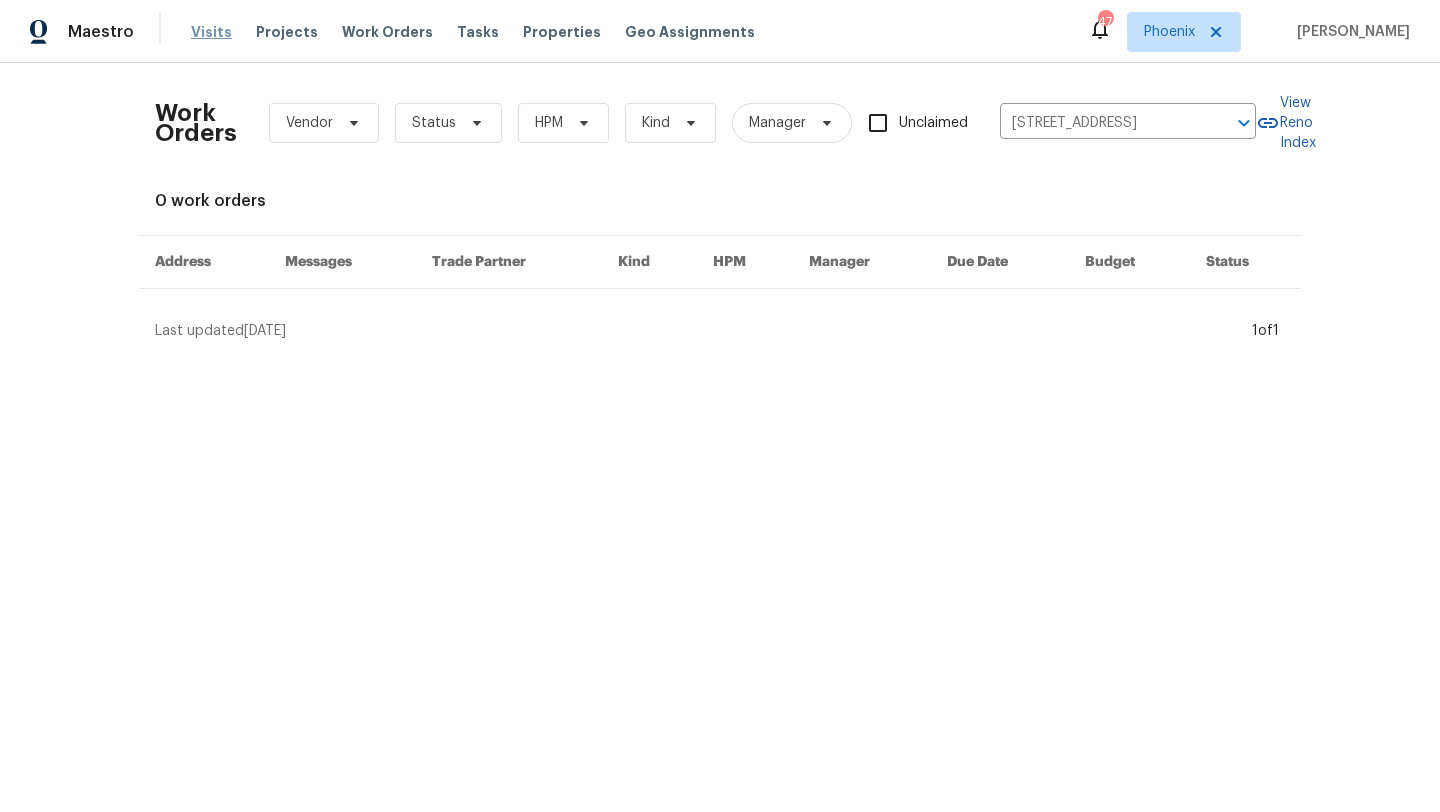 click on "Visits" at bounding box center (211, 32) 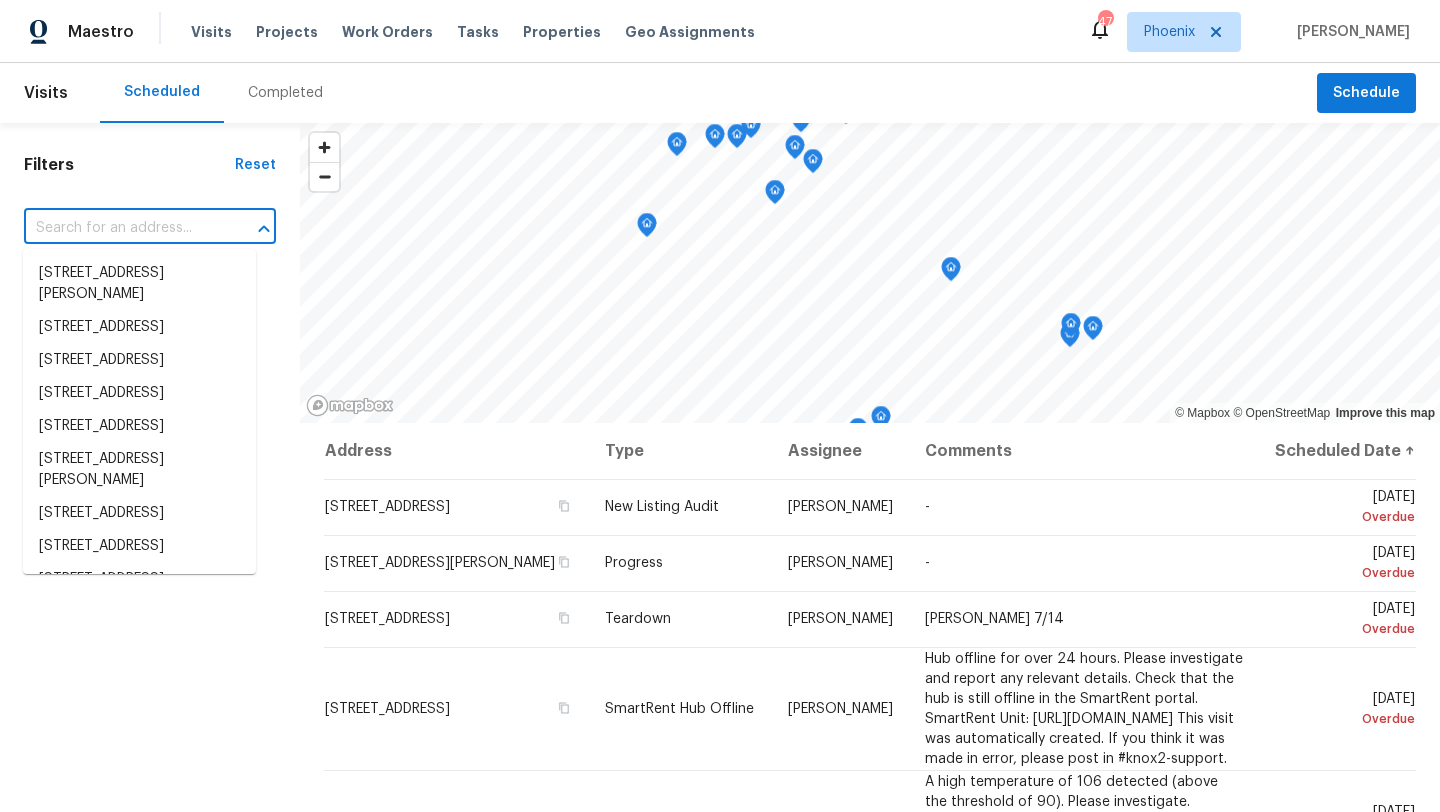 click at bounding box center (122, 228) 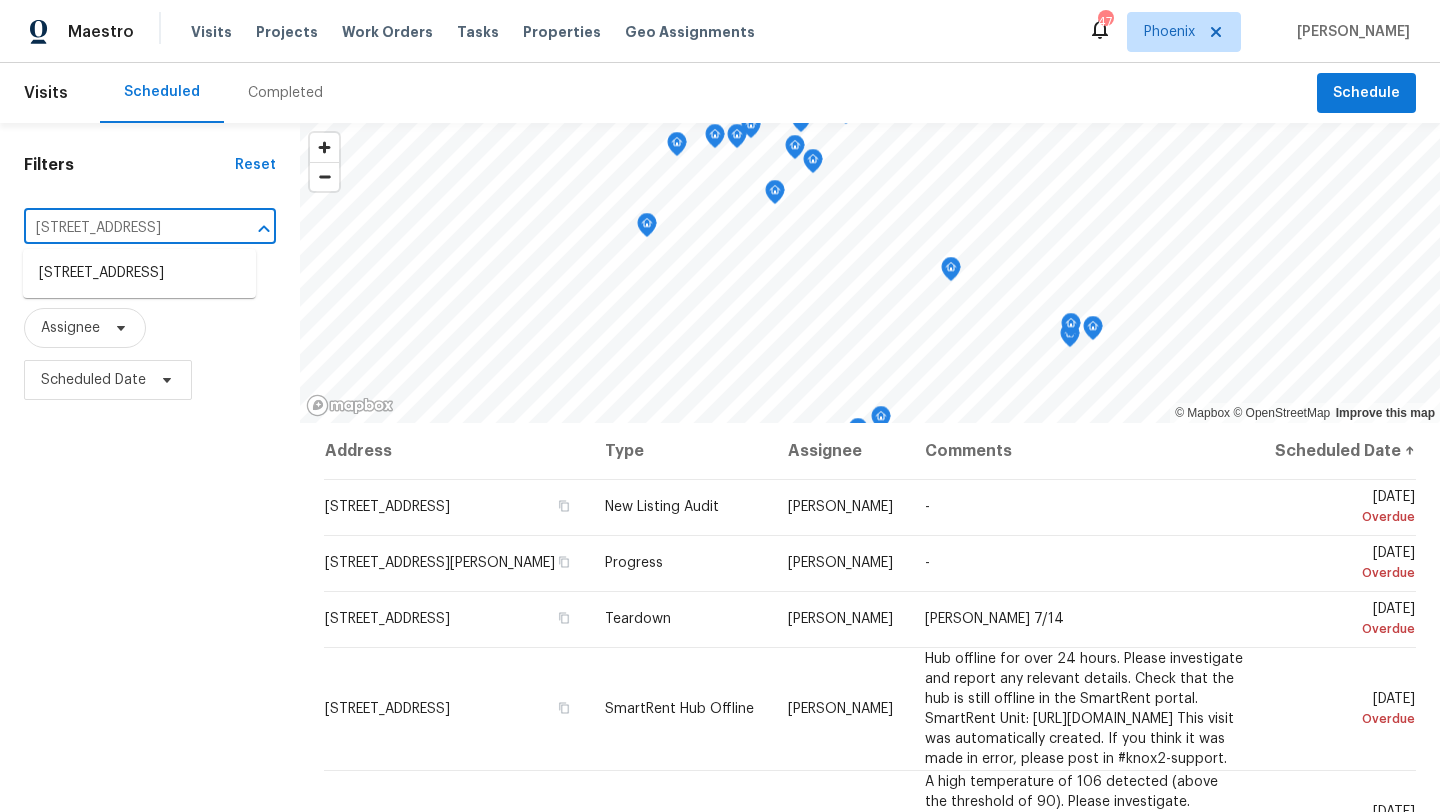 scroll, scrollTop: 0, scrollLeft: 164, axis: horizontal 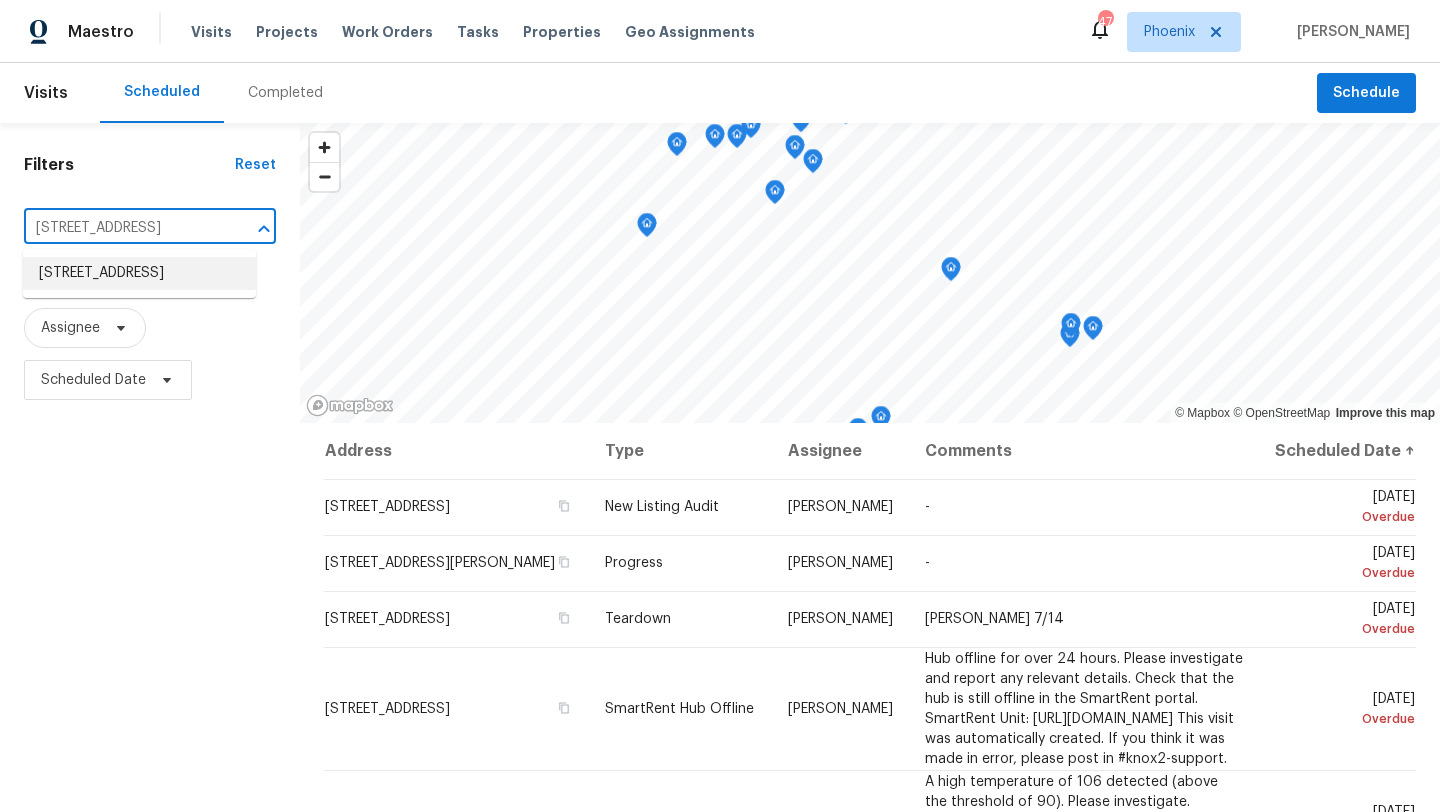 click on "[STREET_ADDRESS]" at bounding box center (139, 273) 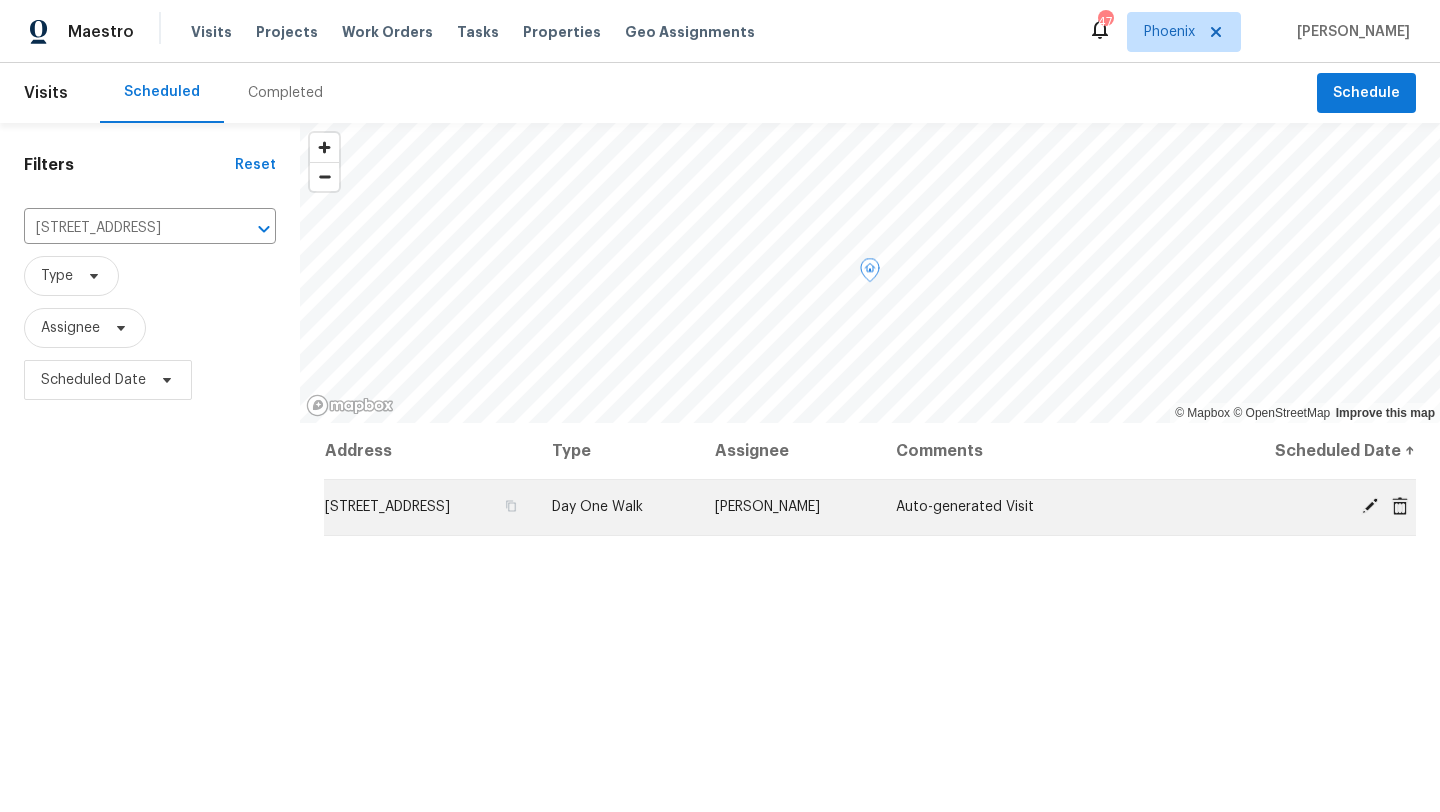 click on "[STREET_ADDRESS]" at bounding box center (430, 507) 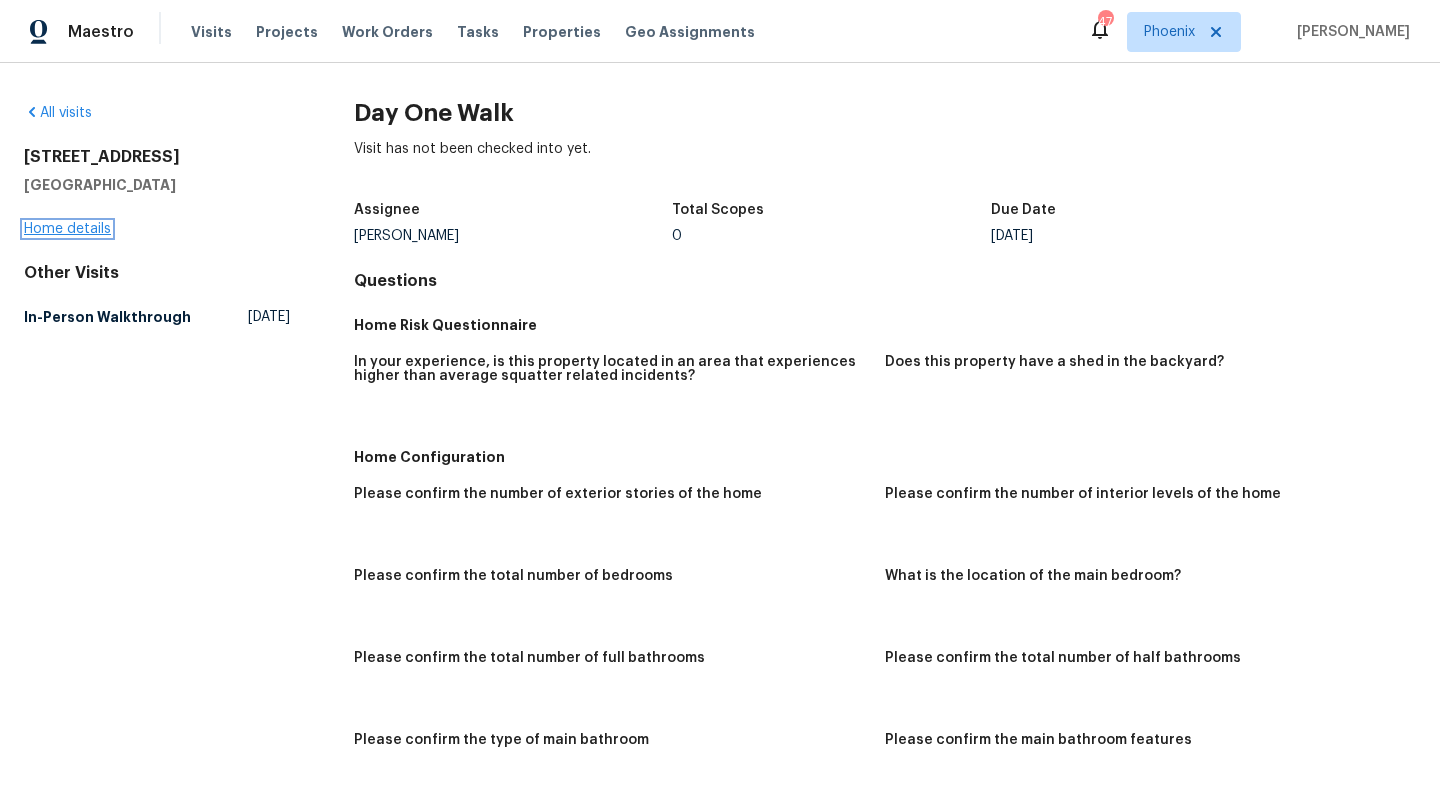 click on "Home details" at bounding box center (67, 229) 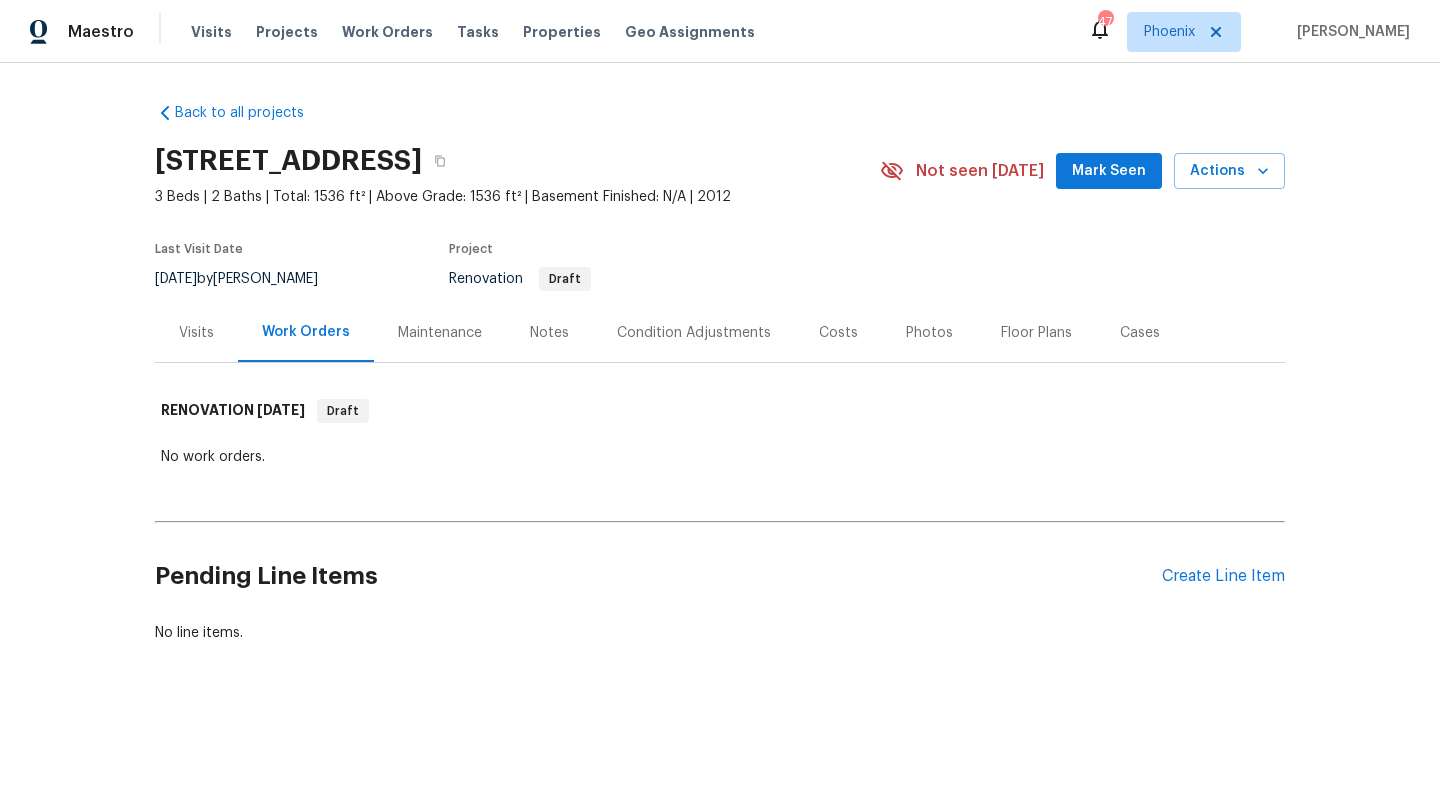 click on "Visits" at bounding box center [196, 333] 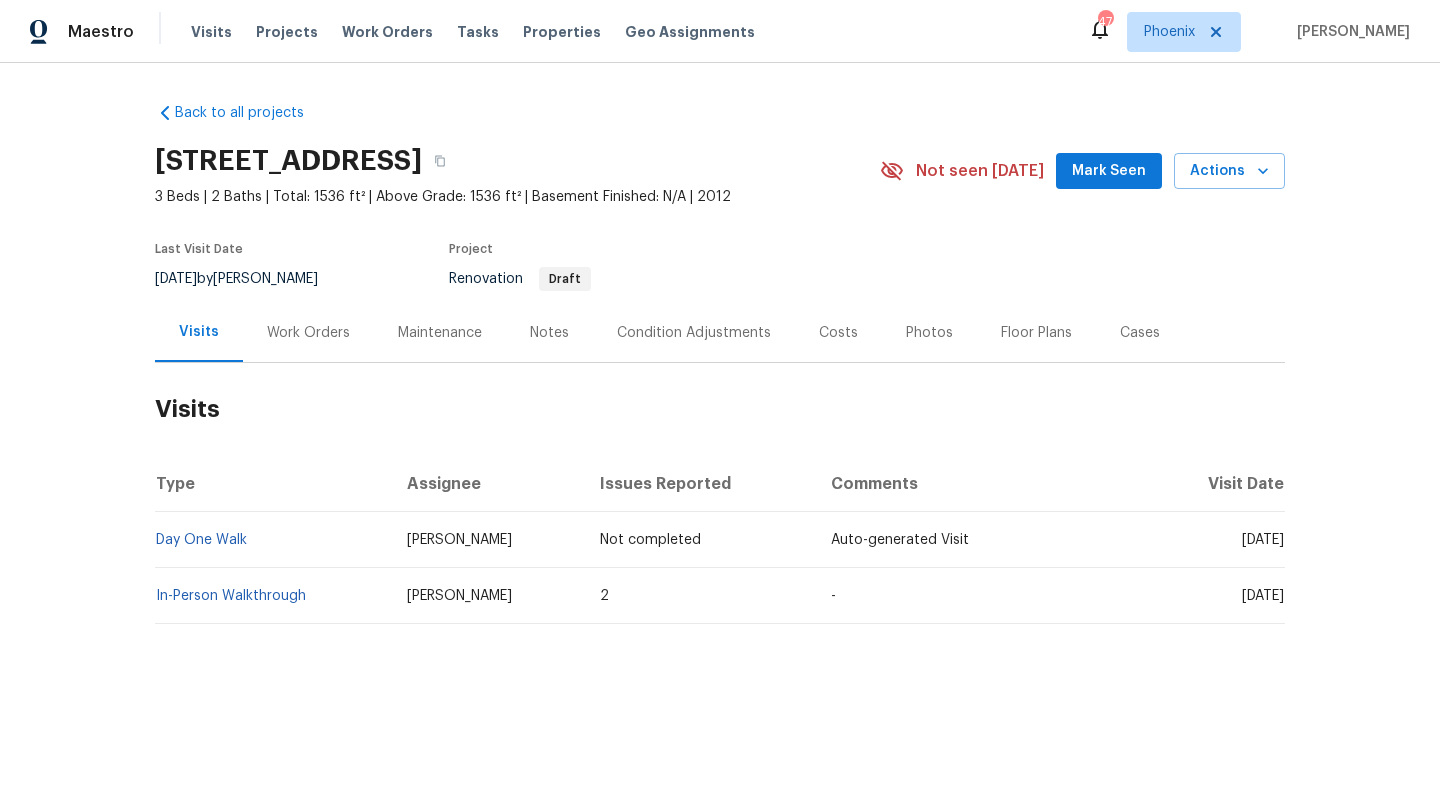 click on "Costs" at bounding box center (838, 333) 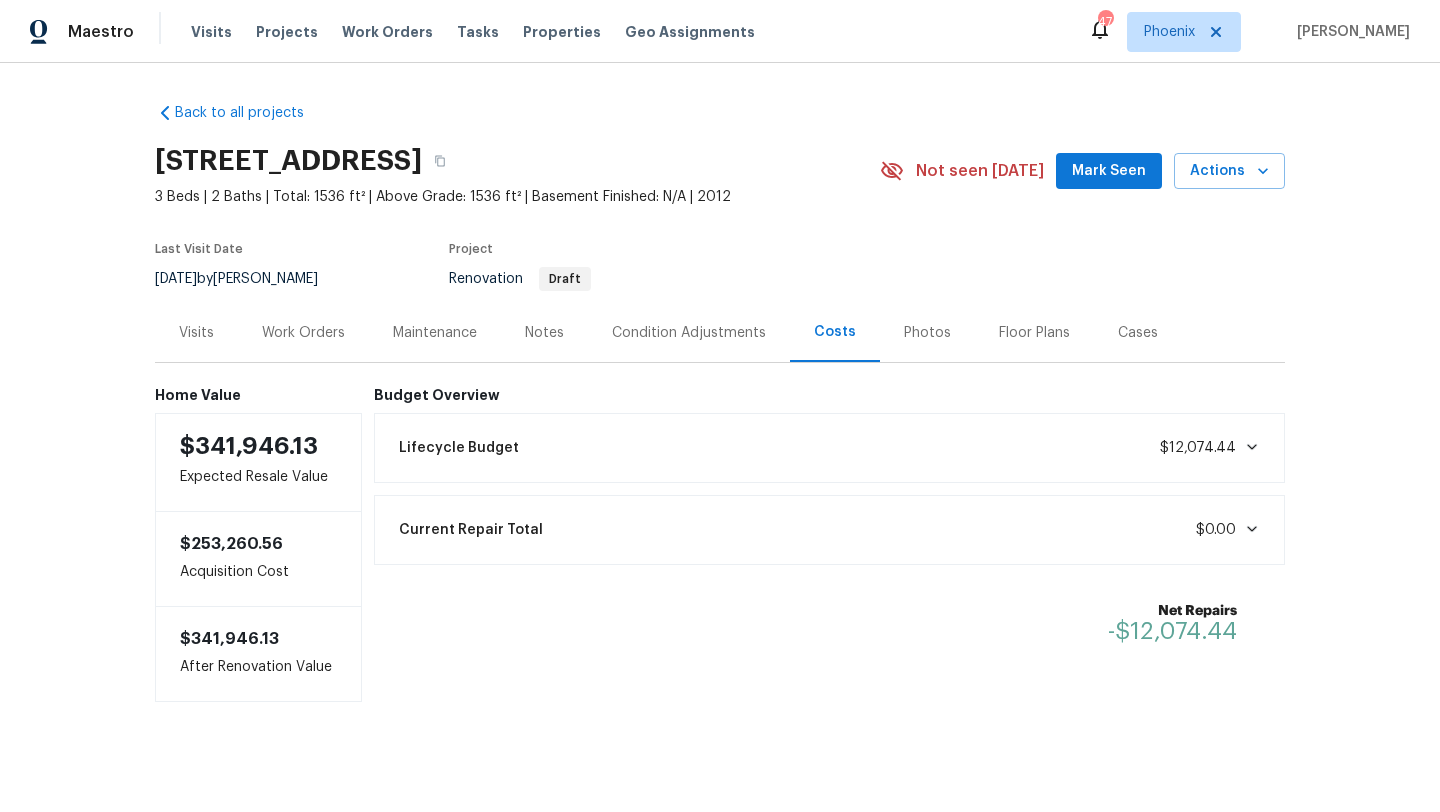 click on "Work Orders" at bounding box center [303, 333] 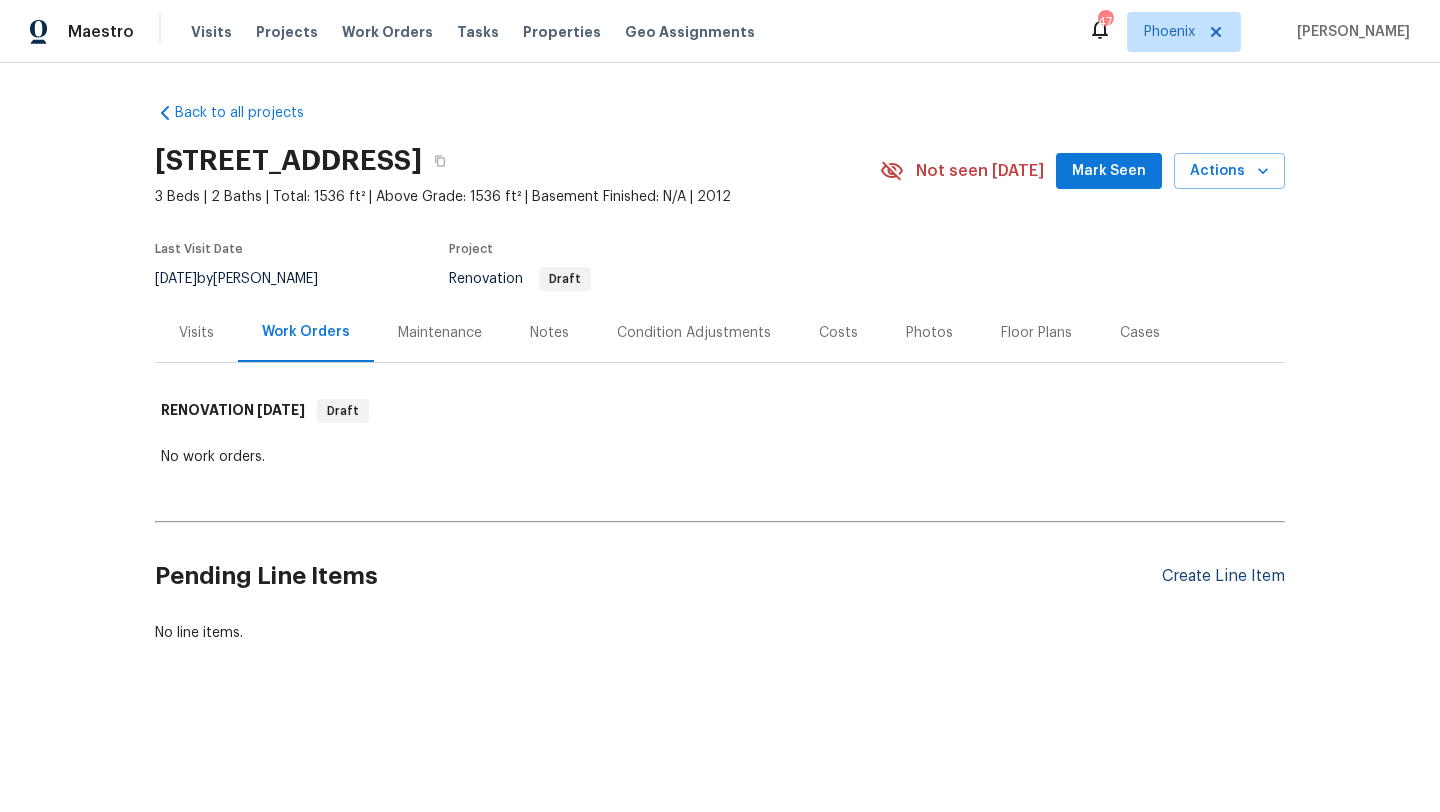 click on "Create Line Item" at bounding box center [1223, 576] 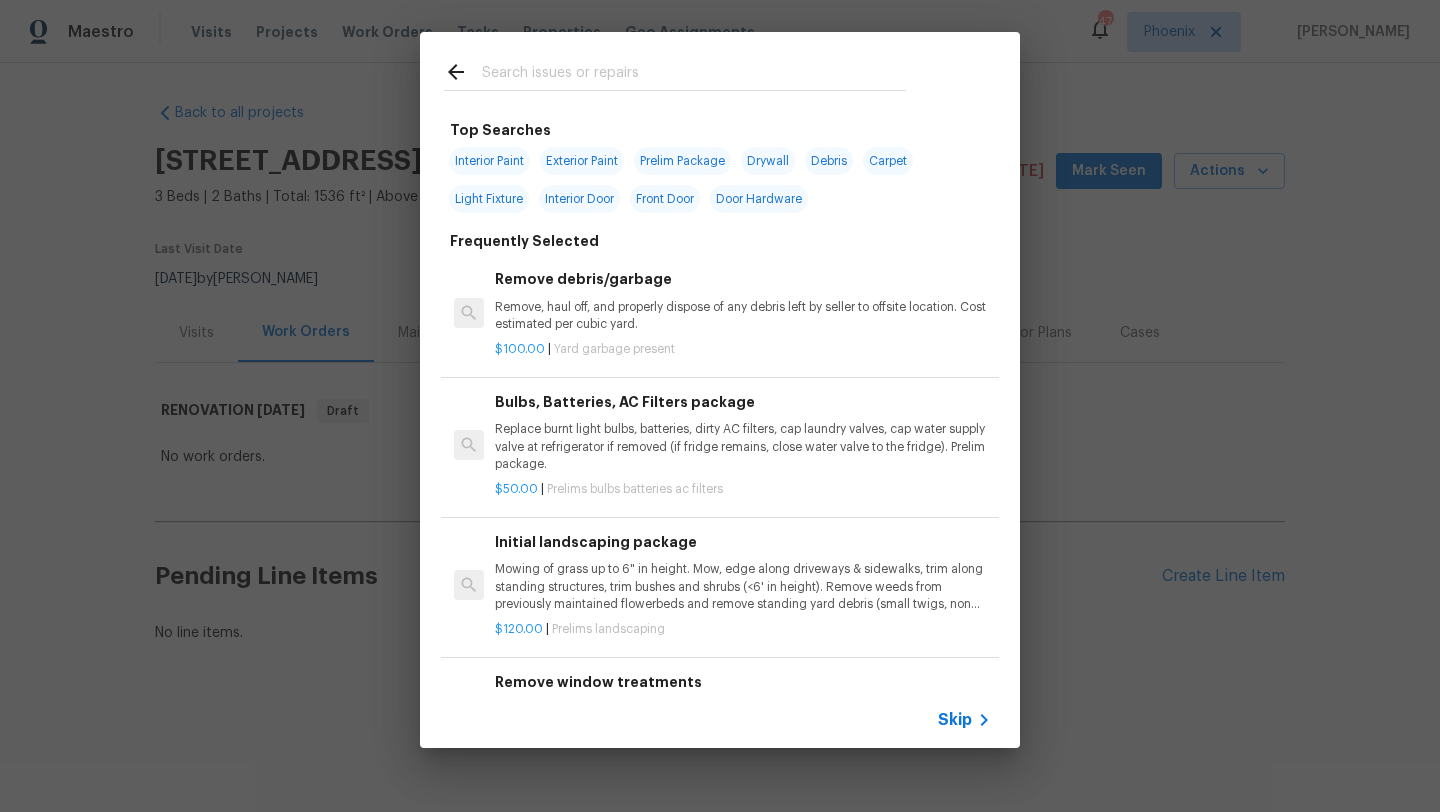 click at bounding box center (694, 75) 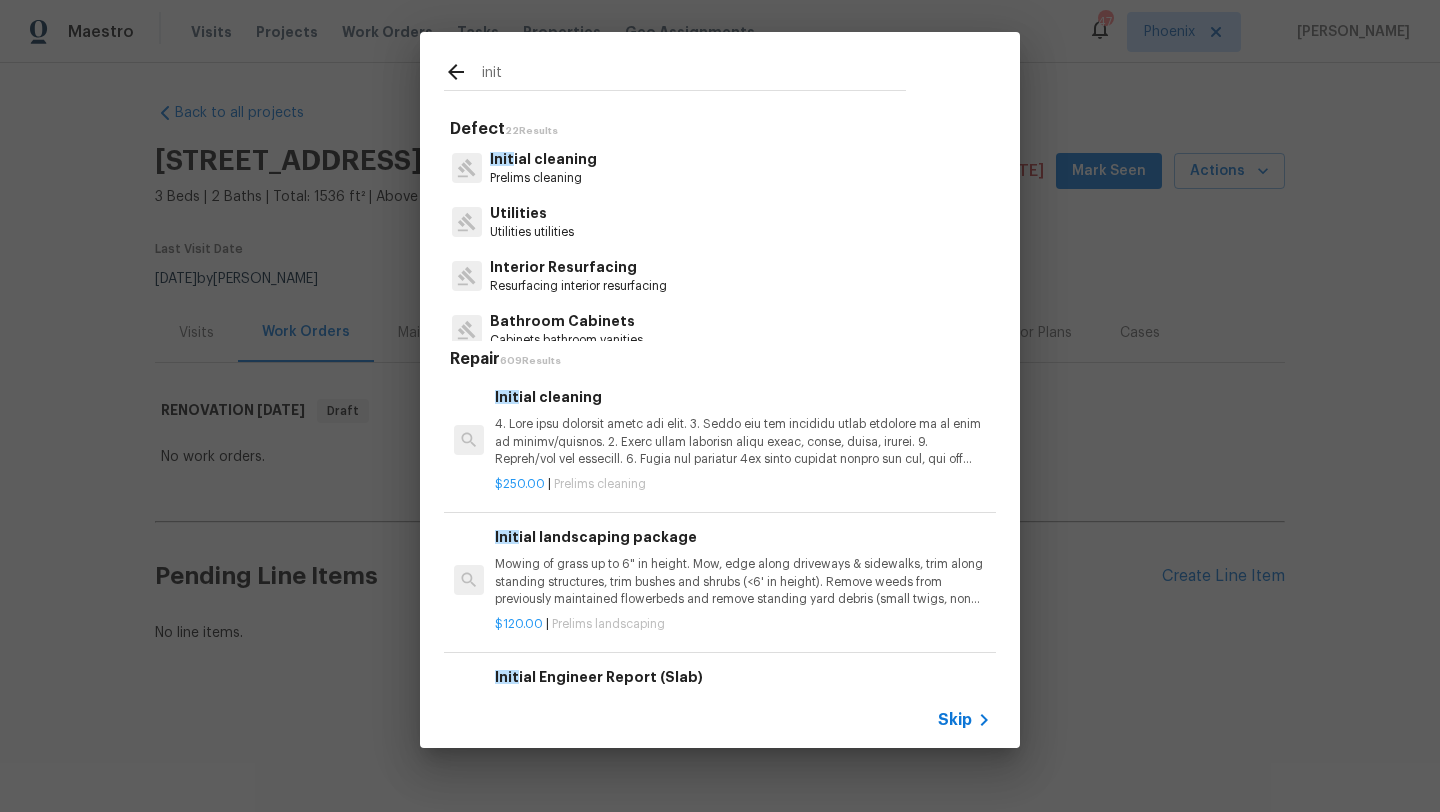 type on "init" 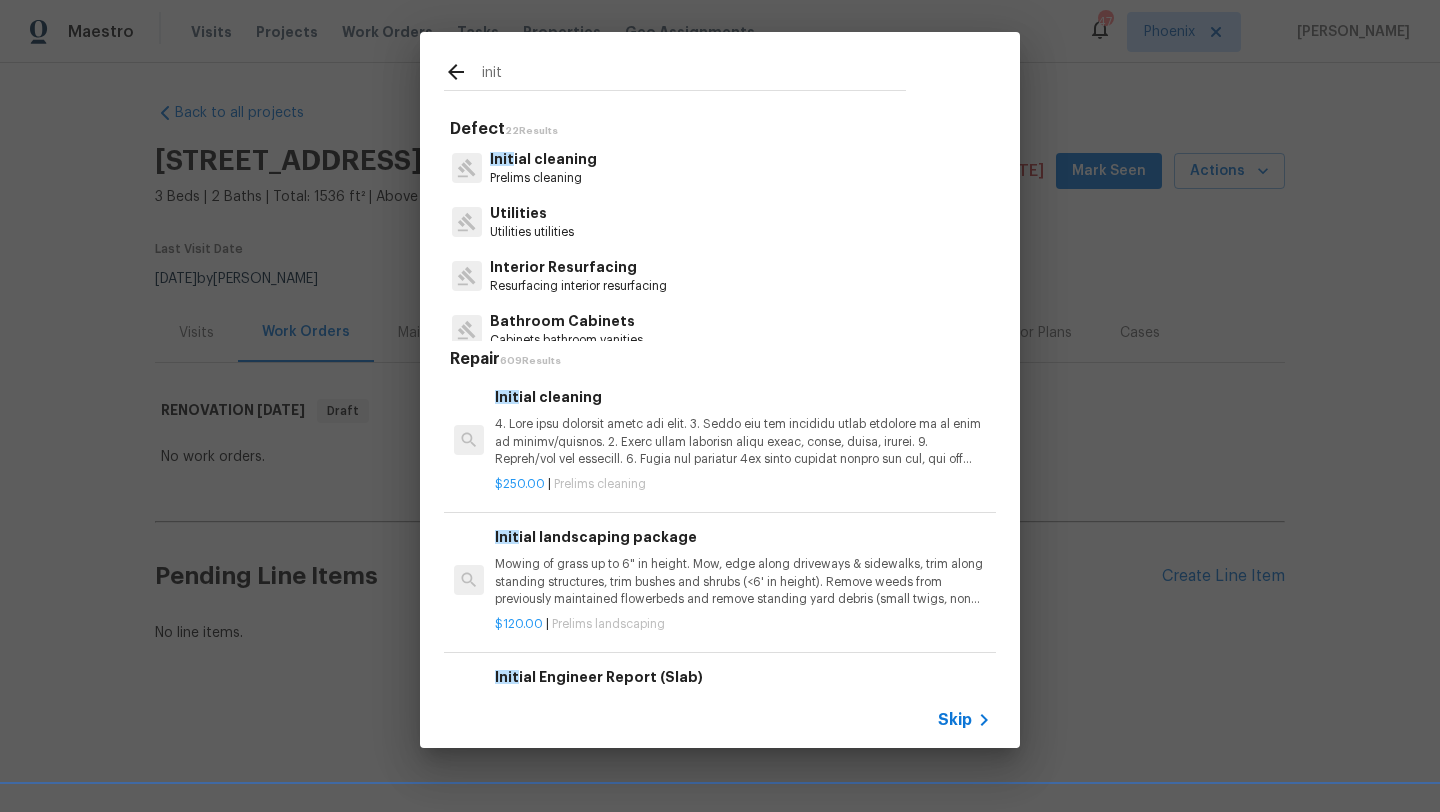 click on "Init ial cleaning" at bounding box center [543, 159] 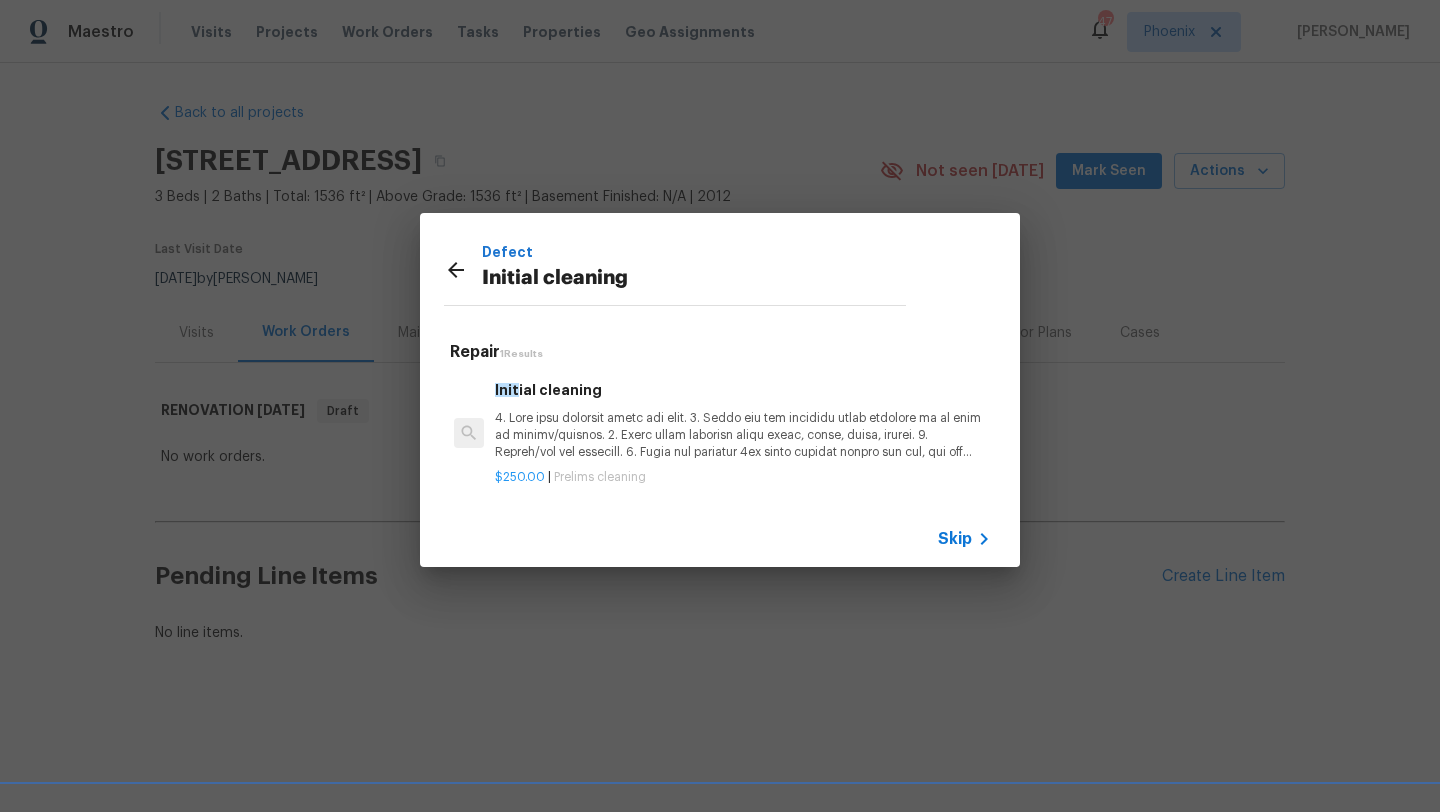 click at bounding box center (743, 435) 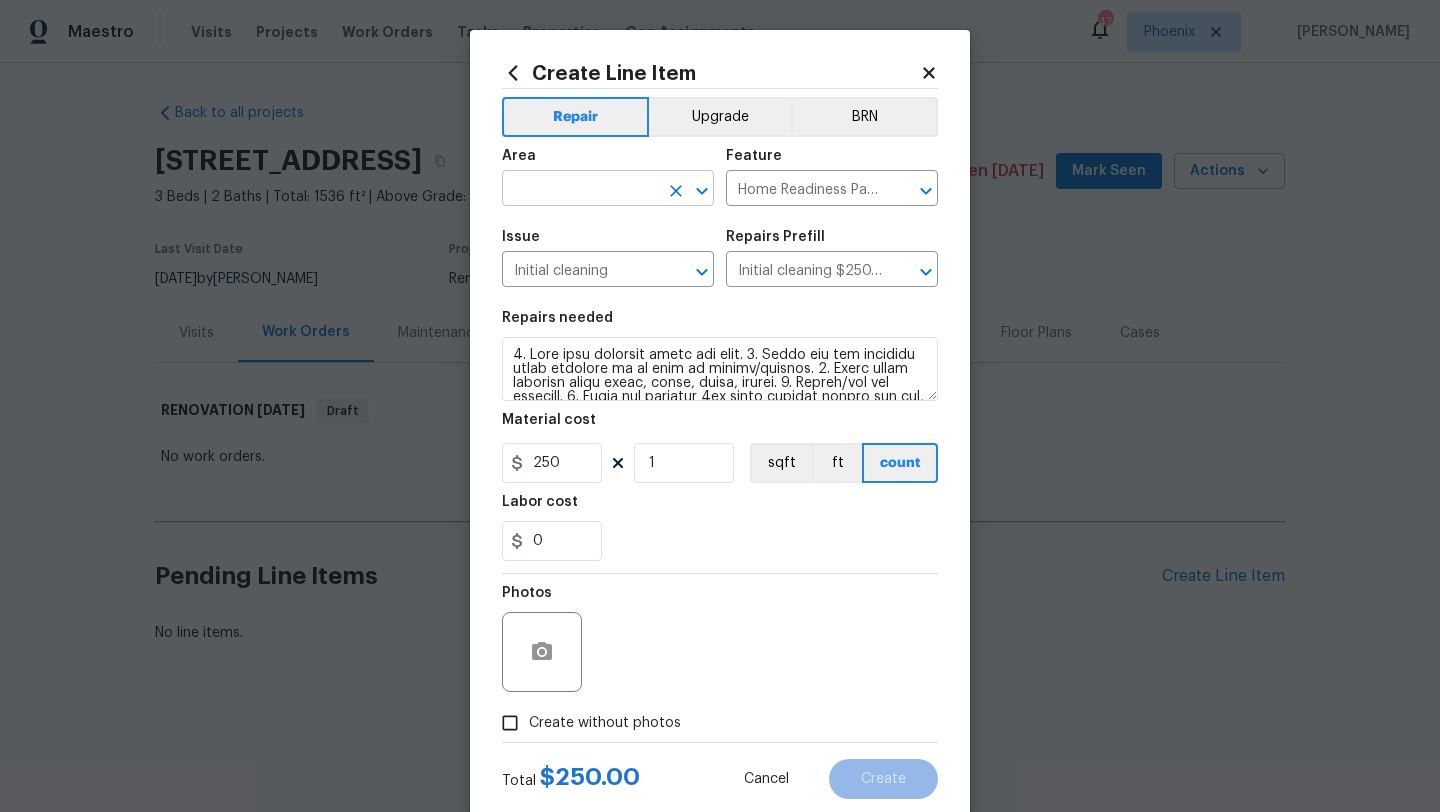 click at bounding box center (580, 190) 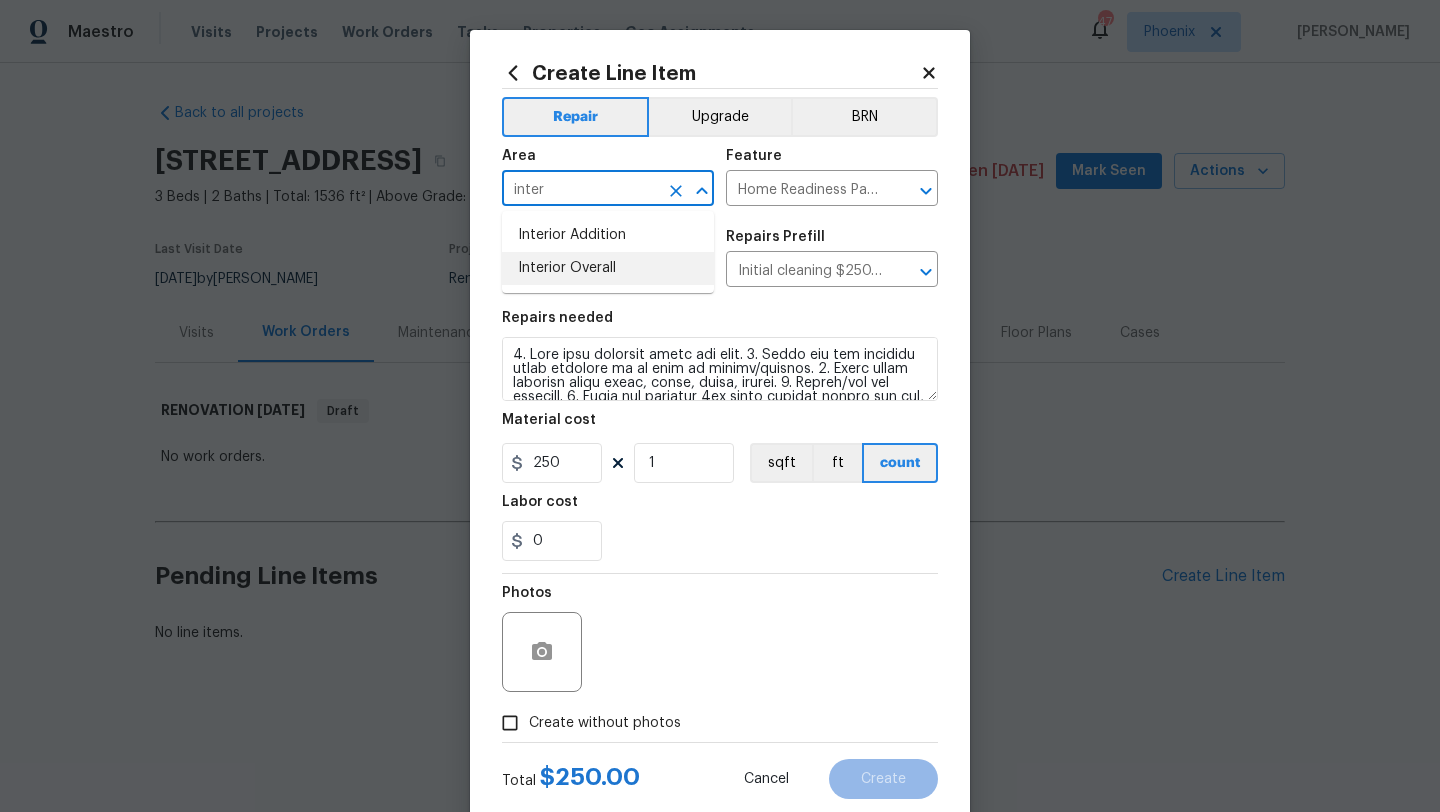 click on "Interior Overall" at bounding box center (608, 268) 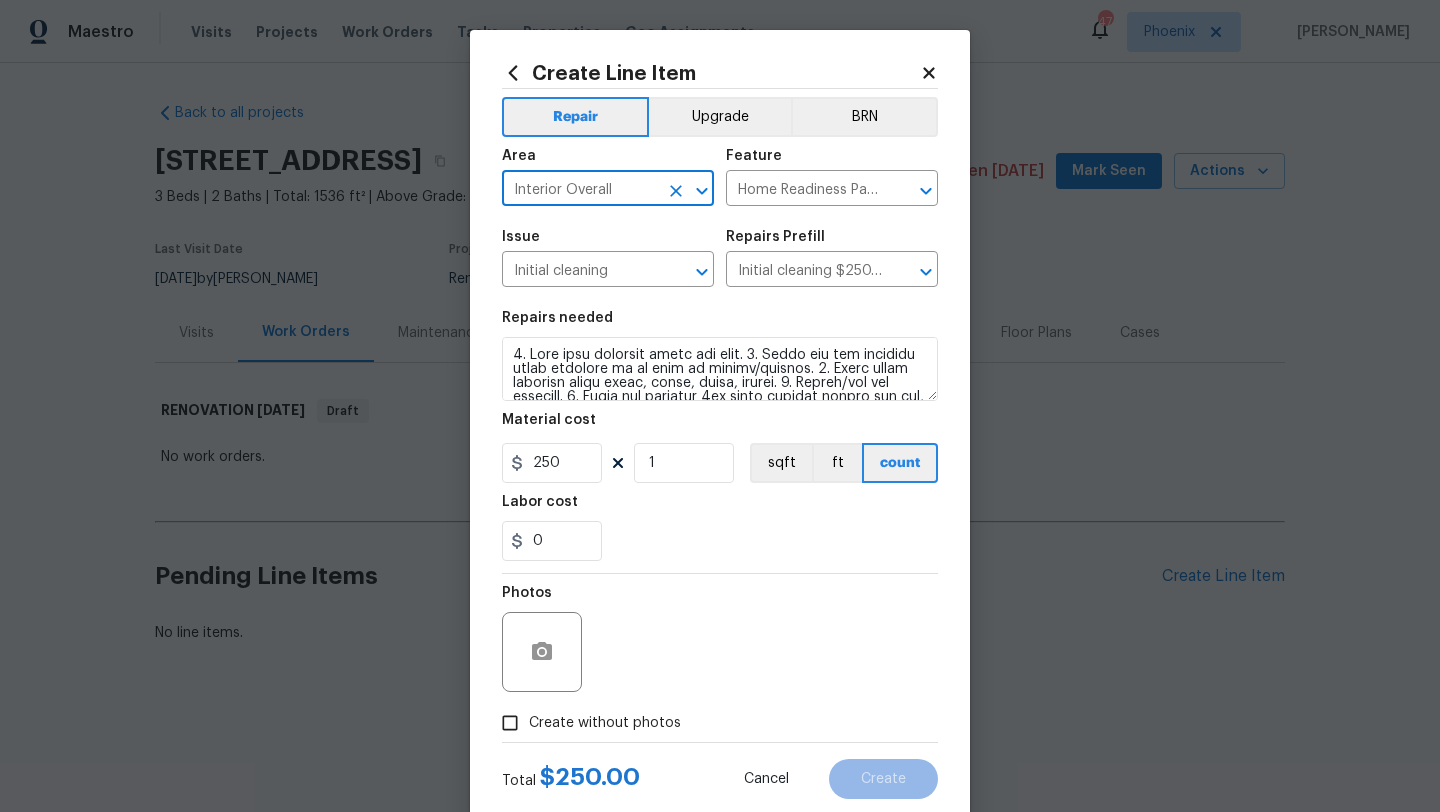 type on "Interior Overall" 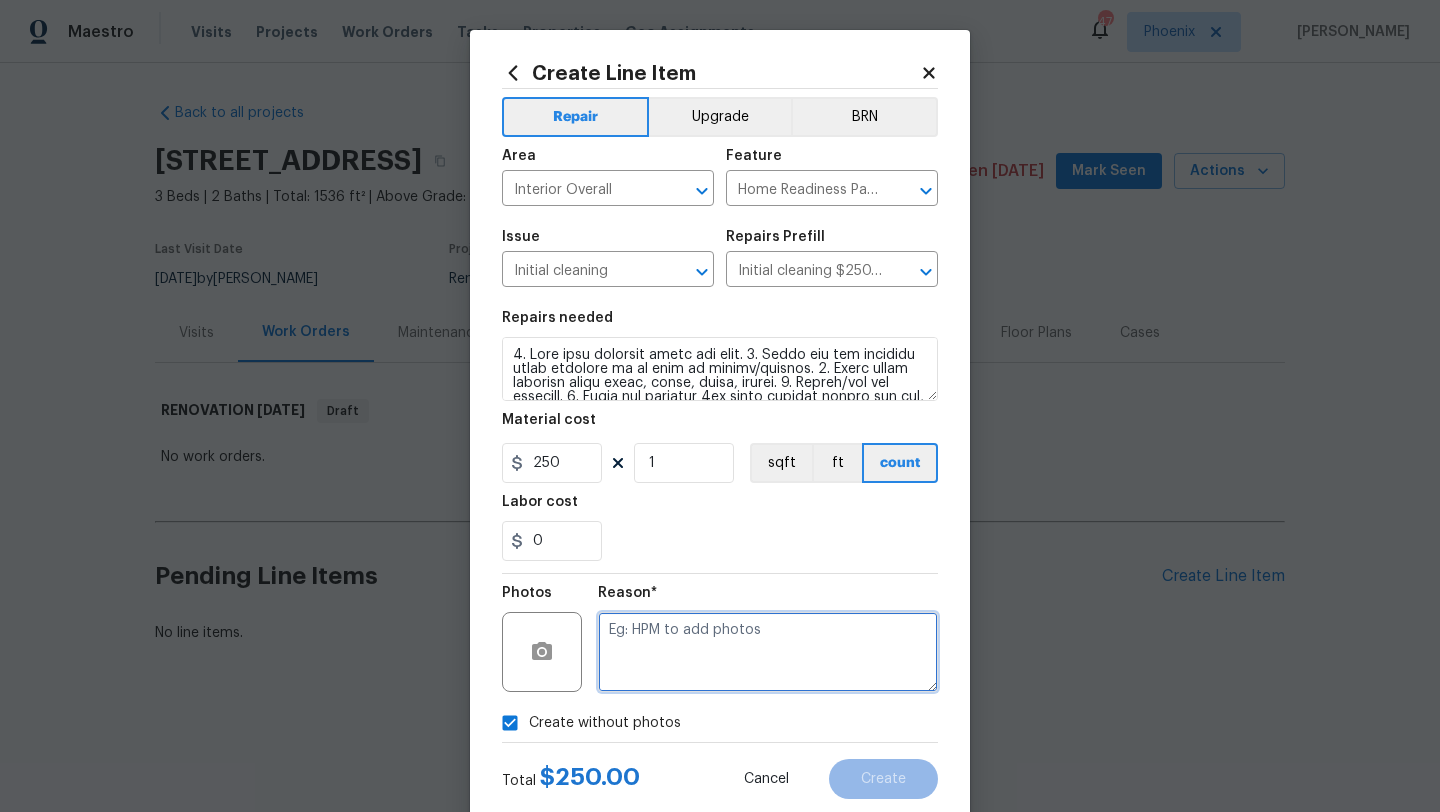 click at bounding box center (768, 652) 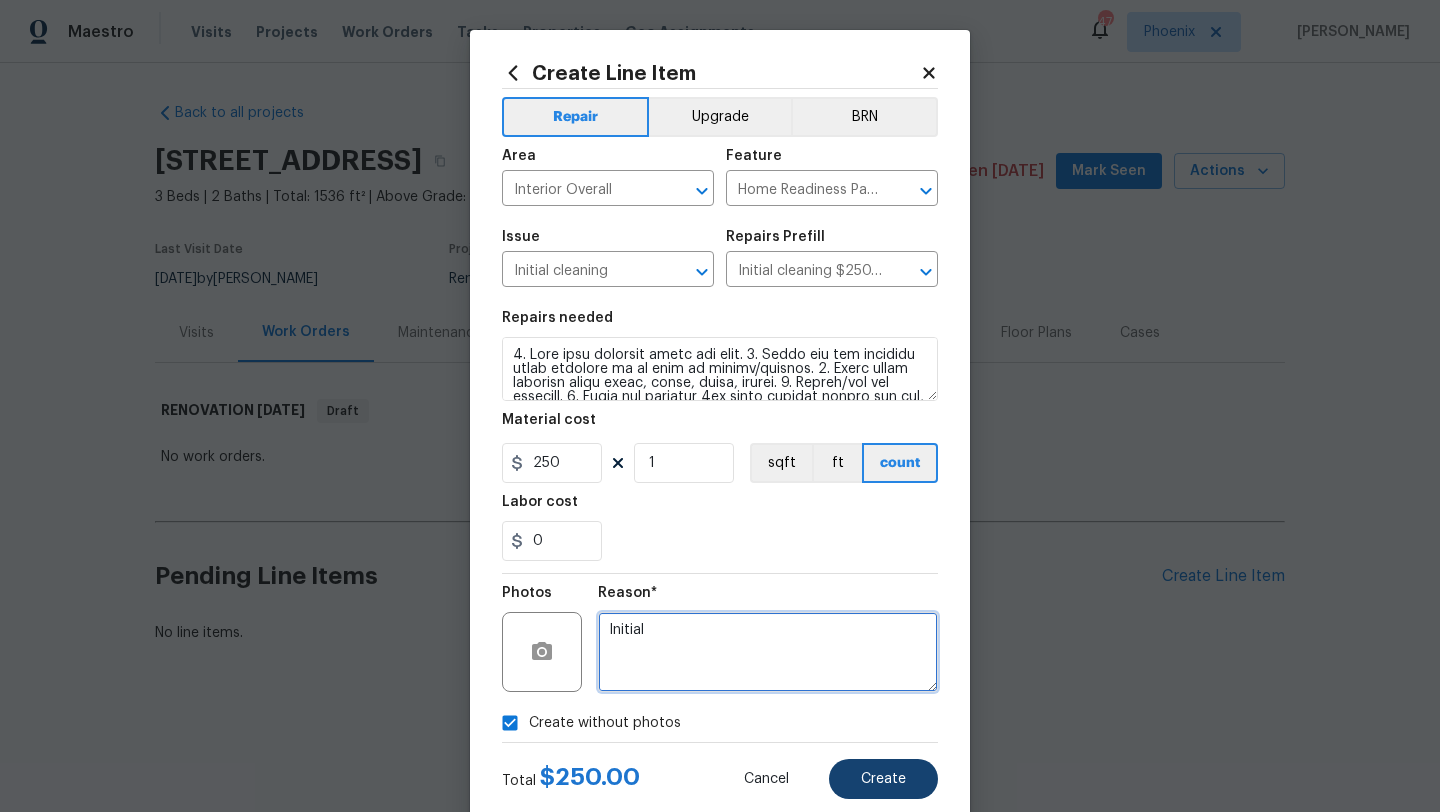 type on "Initial" 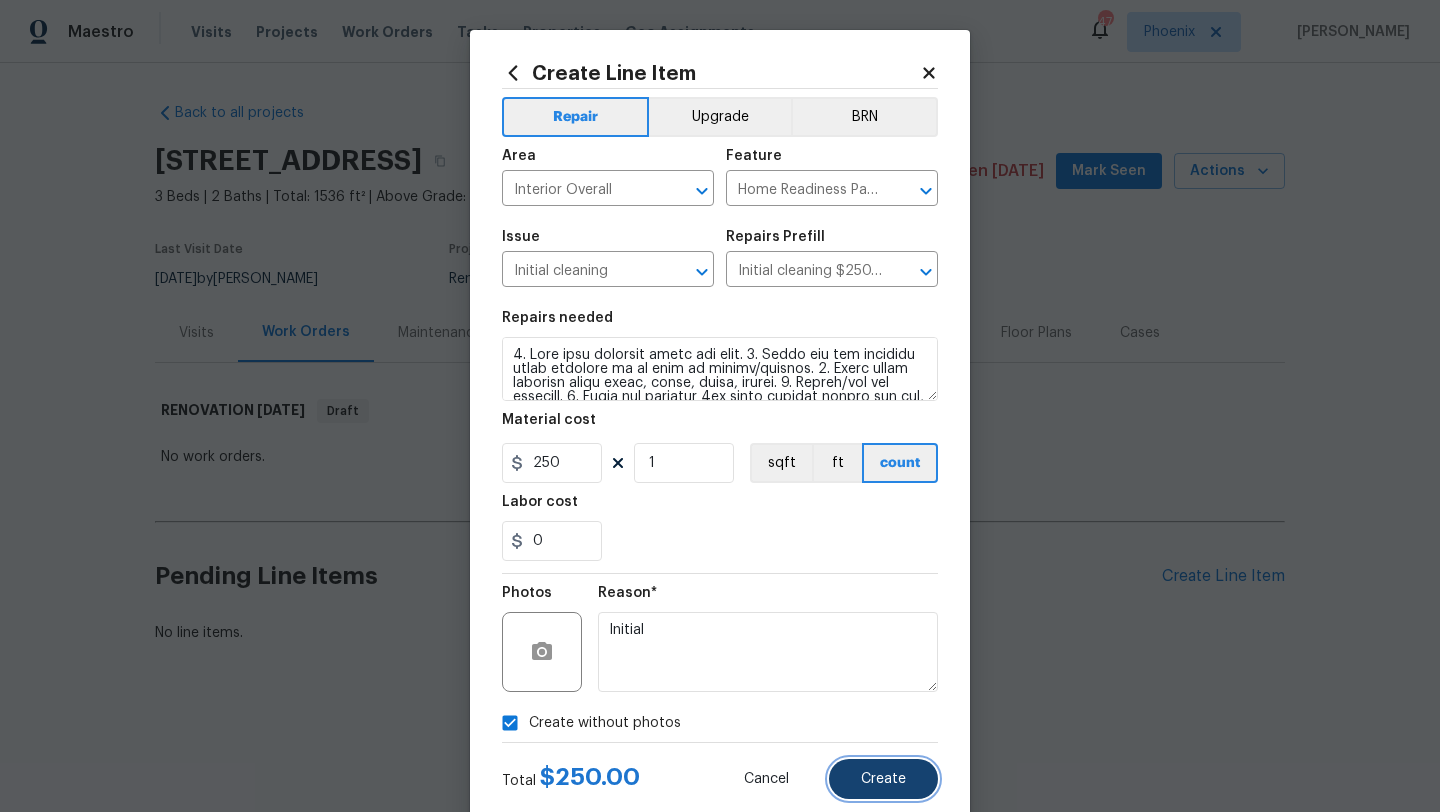 click on "Create" at bounding box center (883, 779) 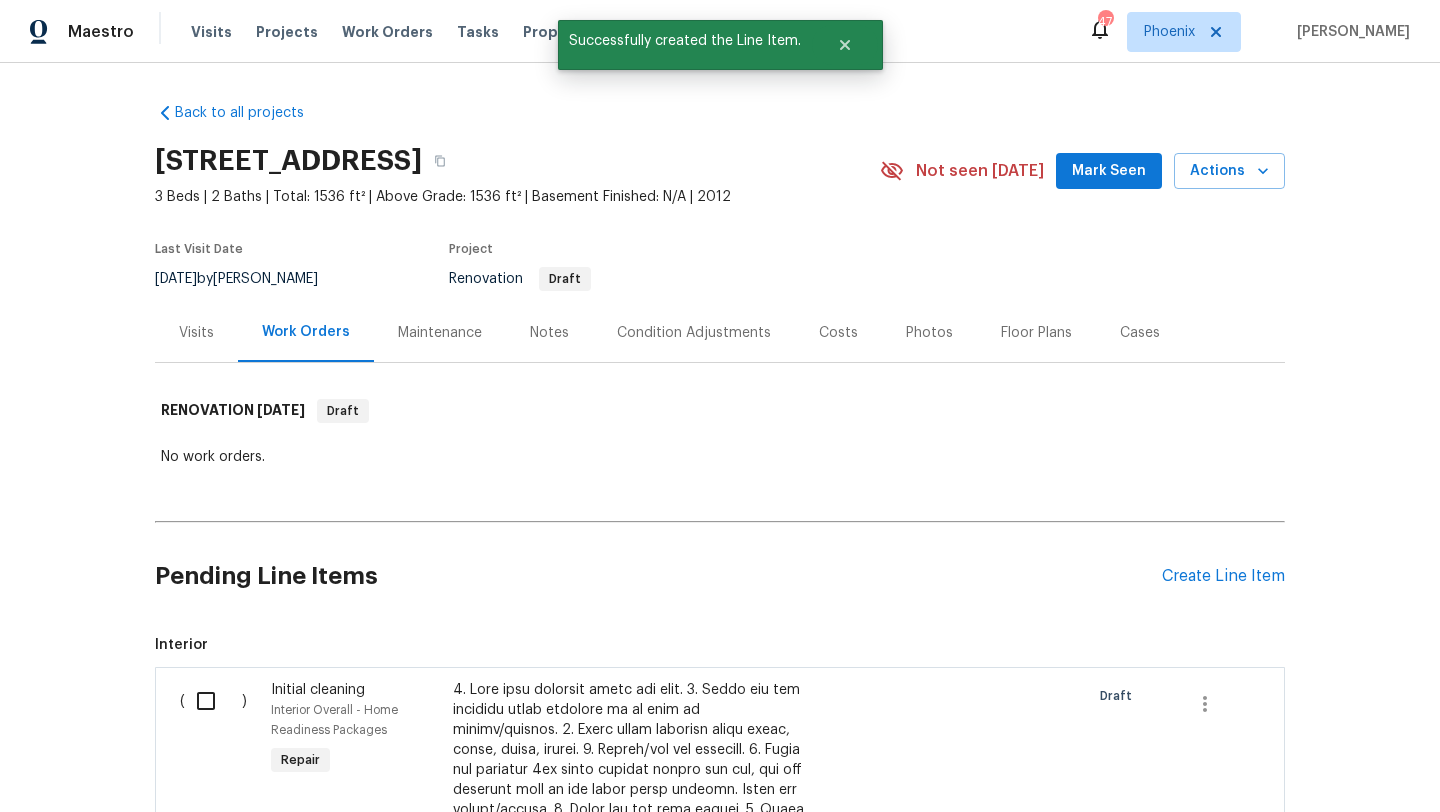 click at bounding box center (213, 701) 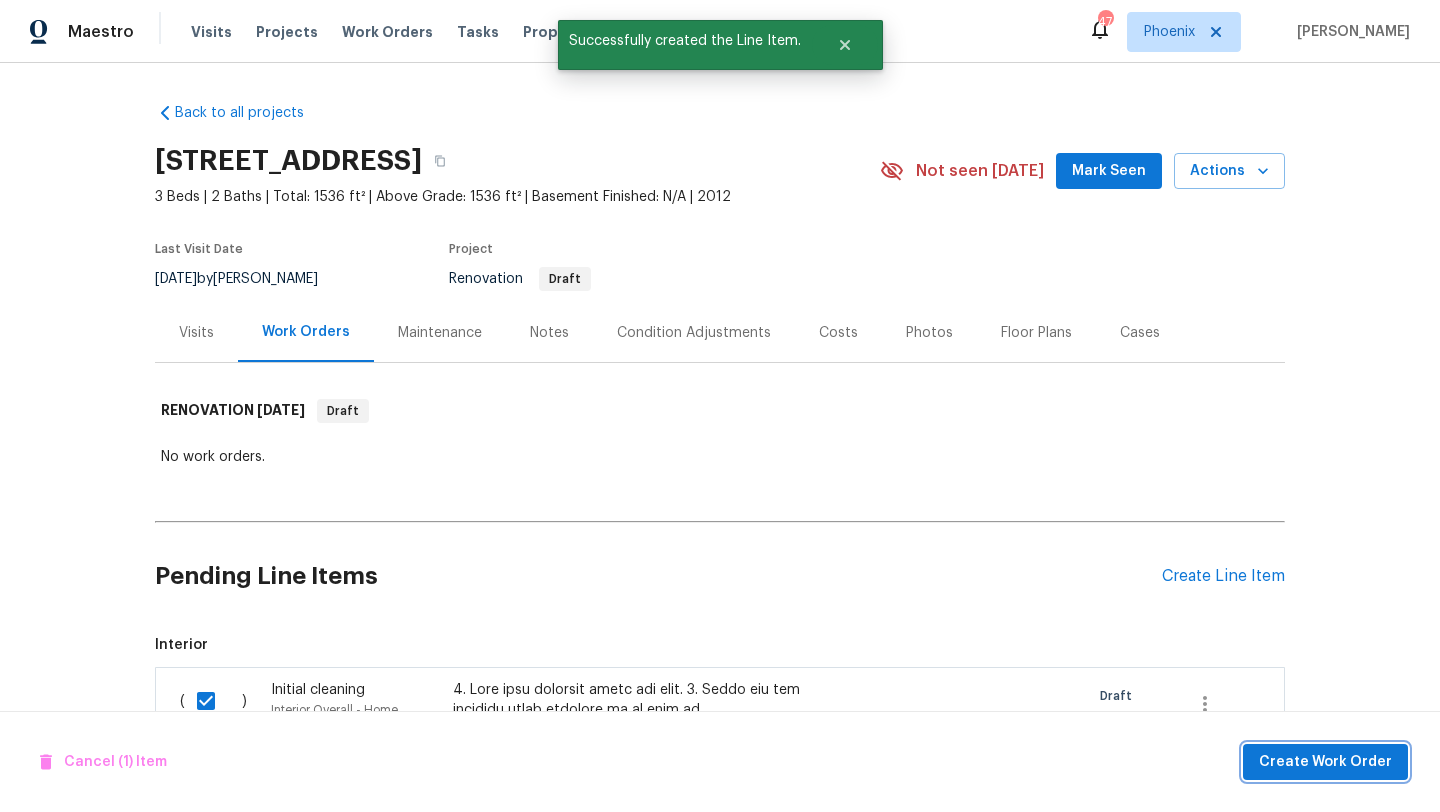 click on "Create Work Order" at bounding box center (1325, 762) 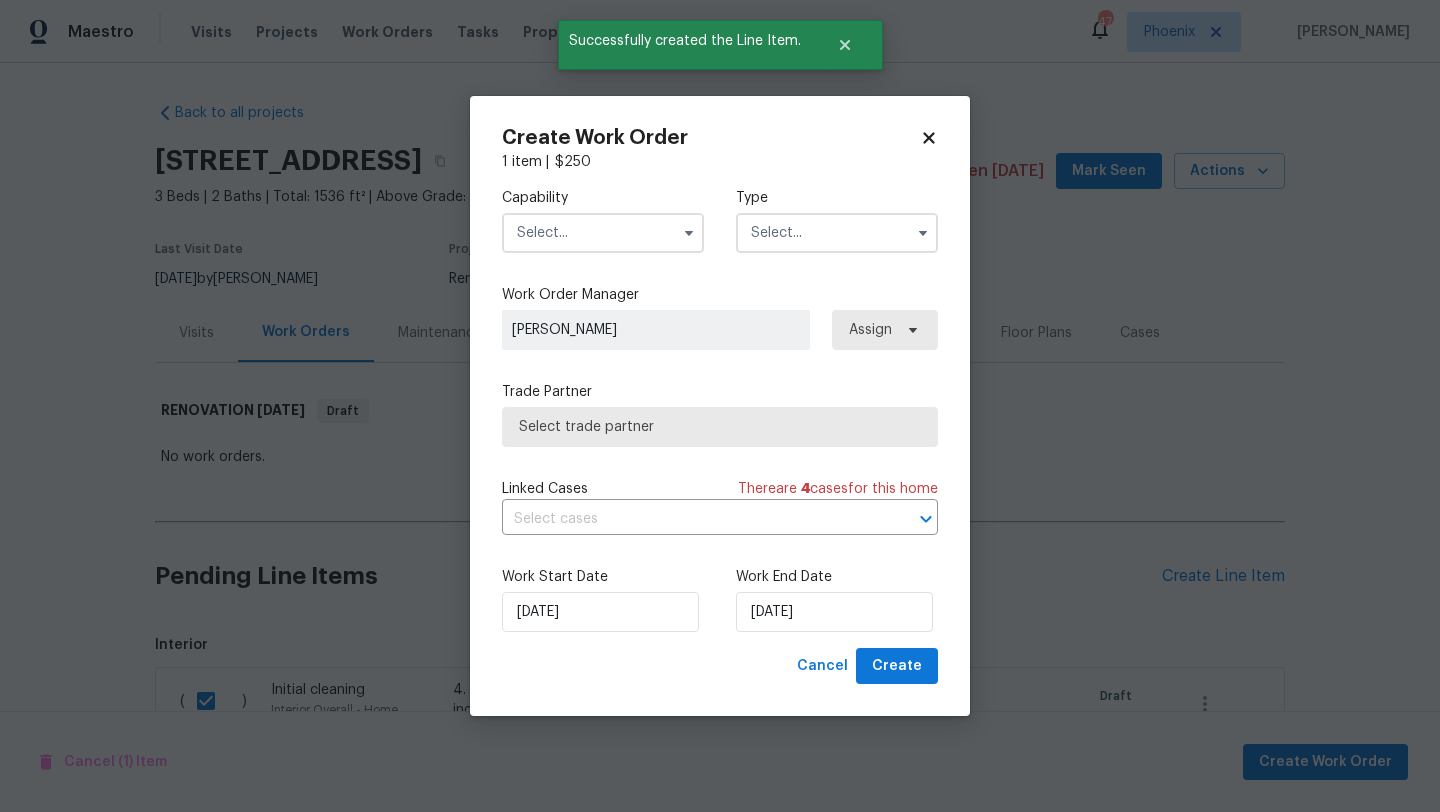 click at bounding box center [603, 233] 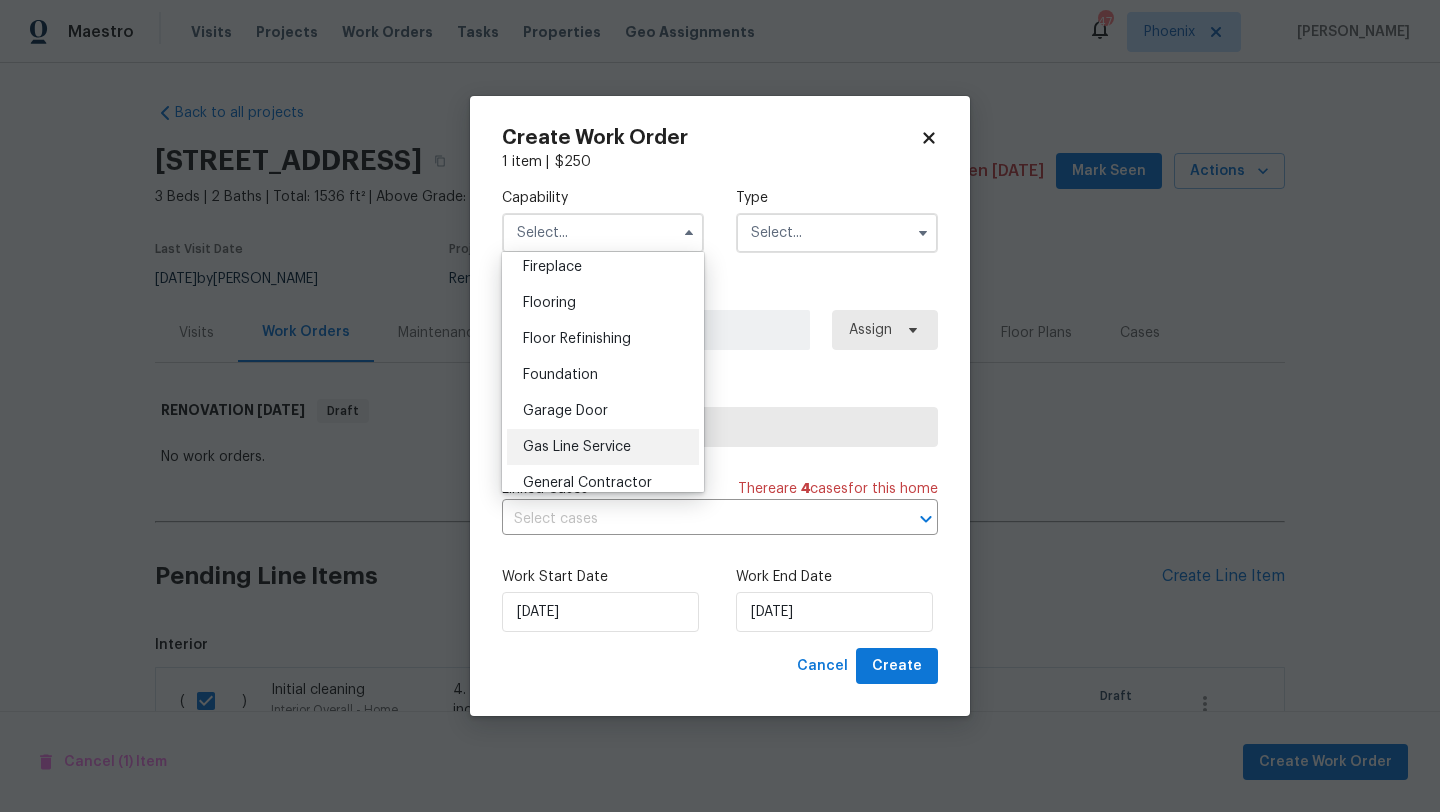 scroll, scrollTop: 832, scrollLeft: 0, axis: vertical 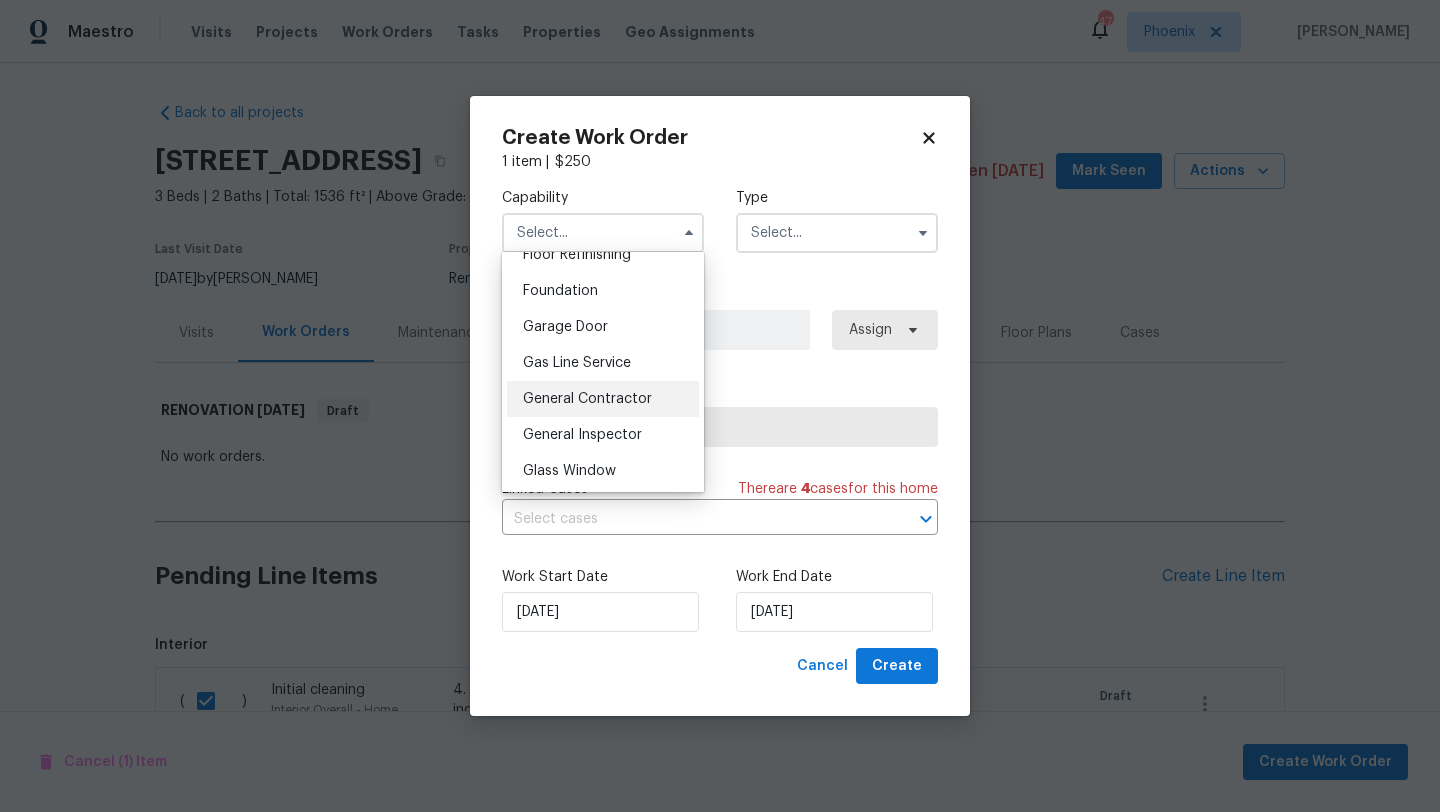 click on "General Contractor" at bounding box center [587, 399] 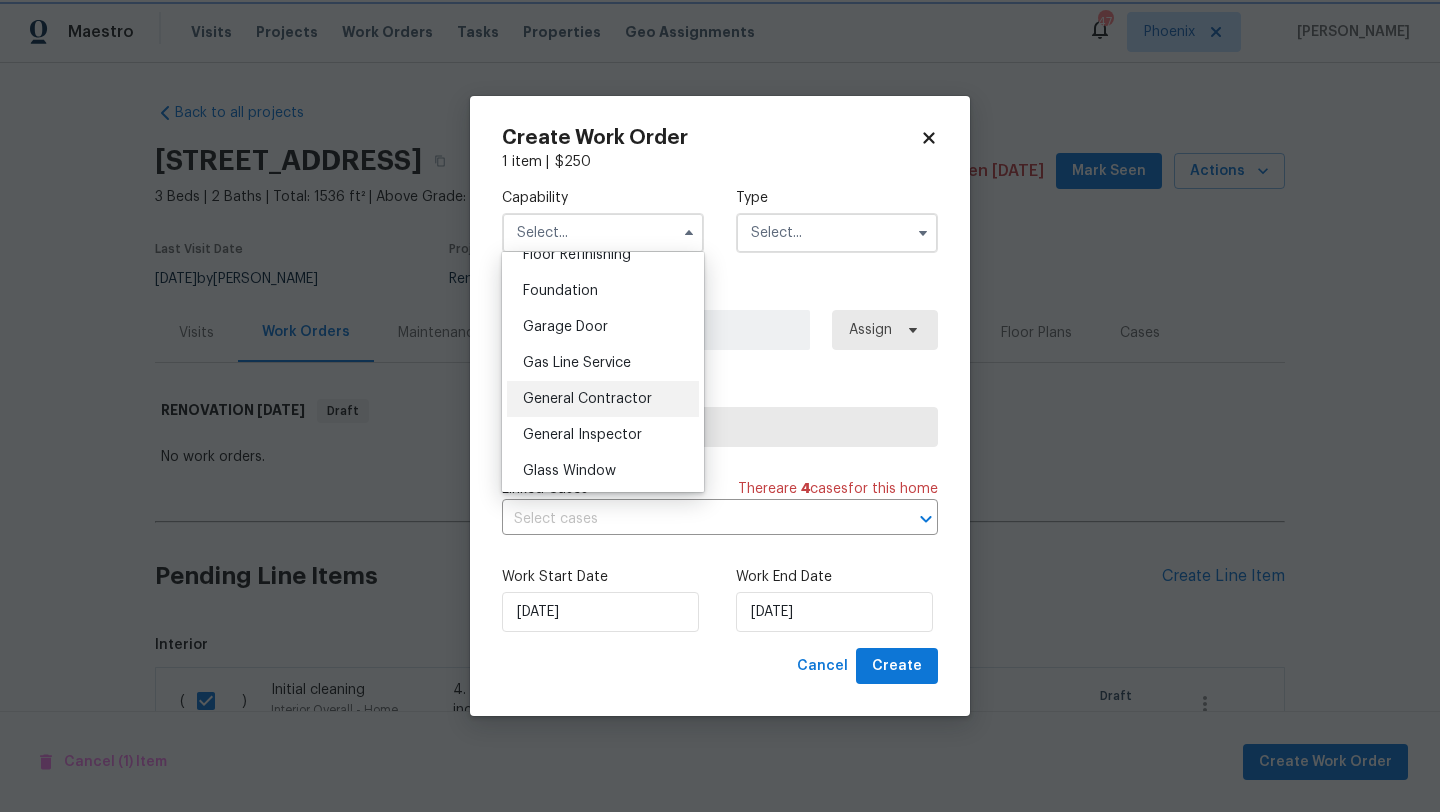 type on "General Contractor" 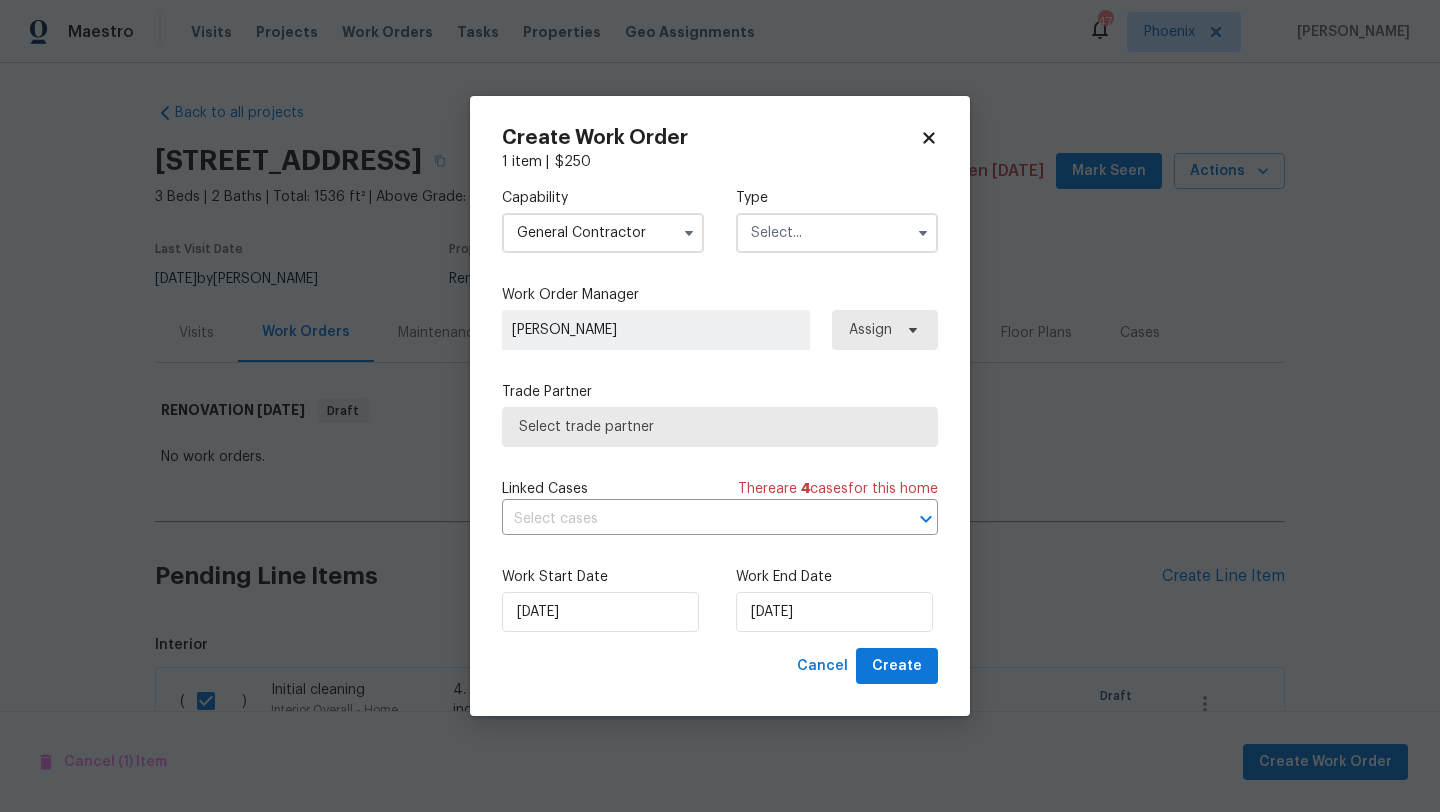 click at bounding box center [837, 233] 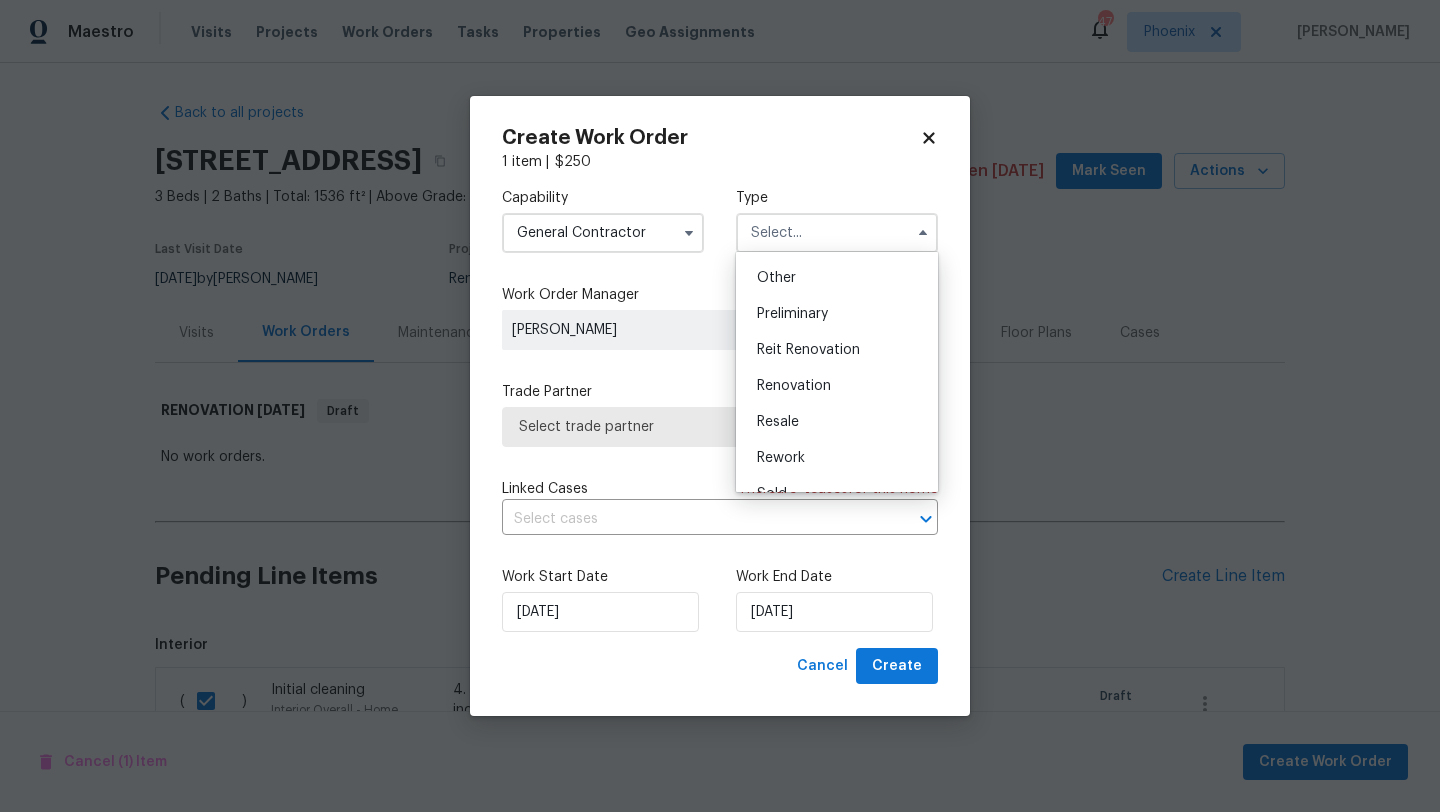 scroll, scrollTop: 428, scrollLeft: 0, axis: vertical 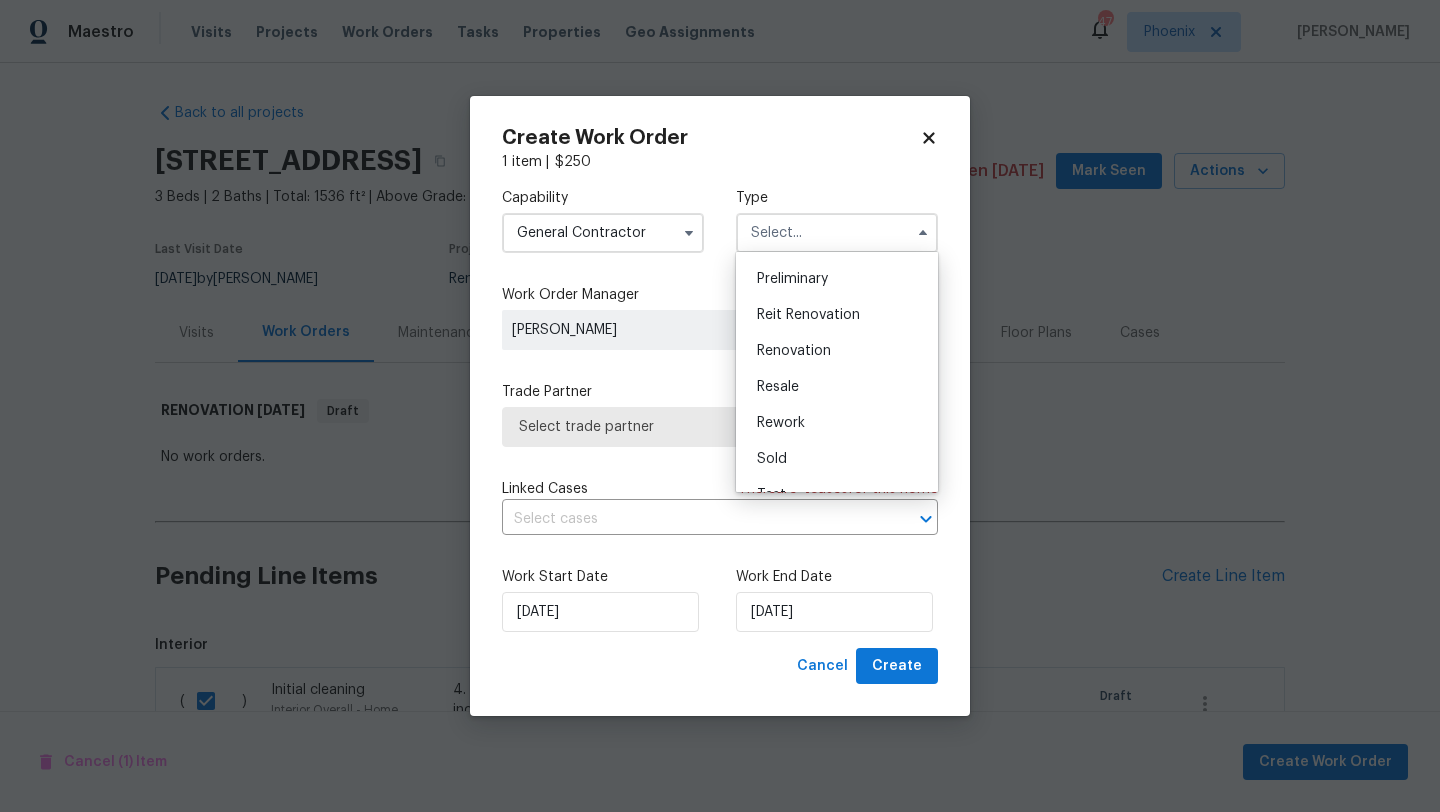 click on "Renovation" at bounding box center [837, 351] 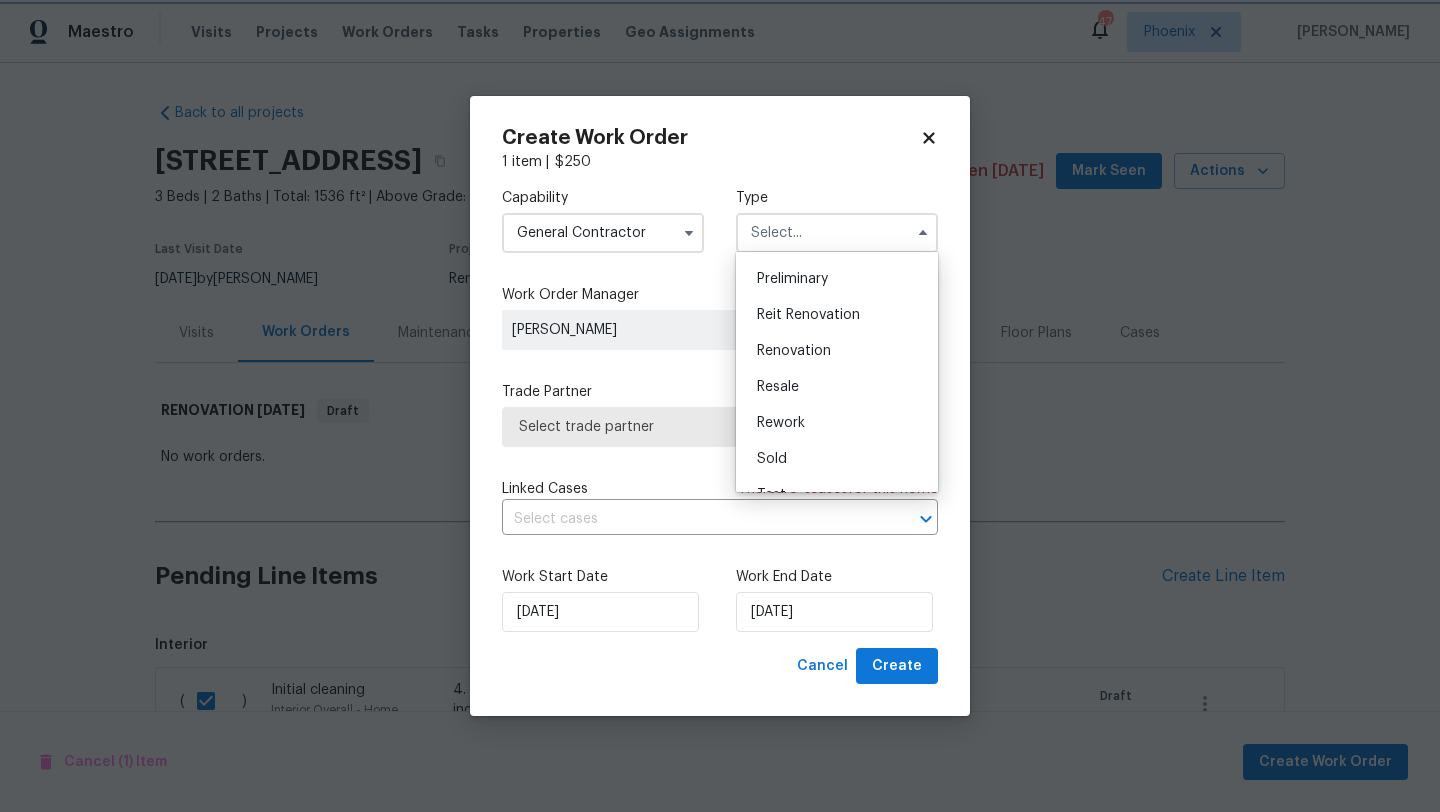type on "Renovation" 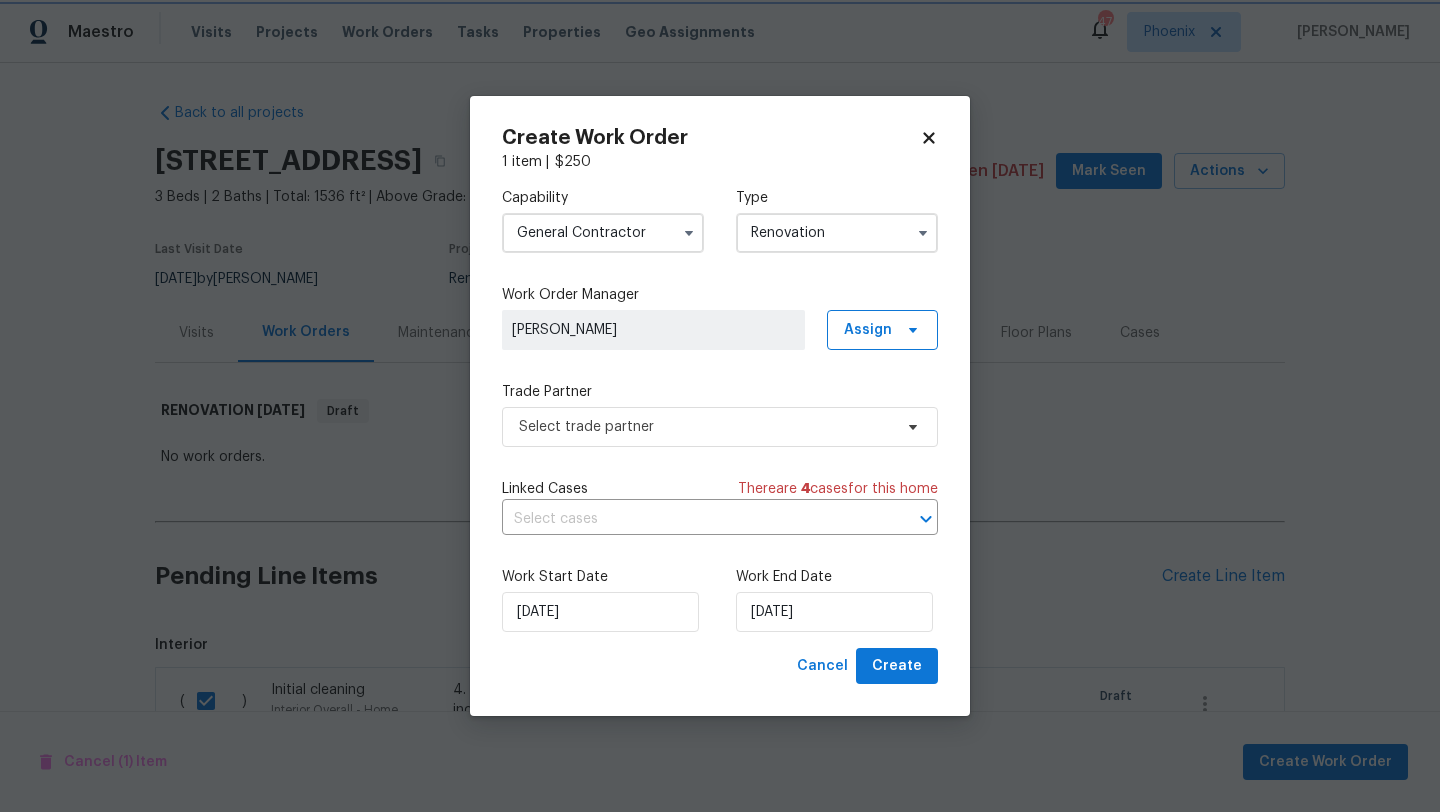 scroll, scrollTop: 0, scrollLeft: 0, axis: both 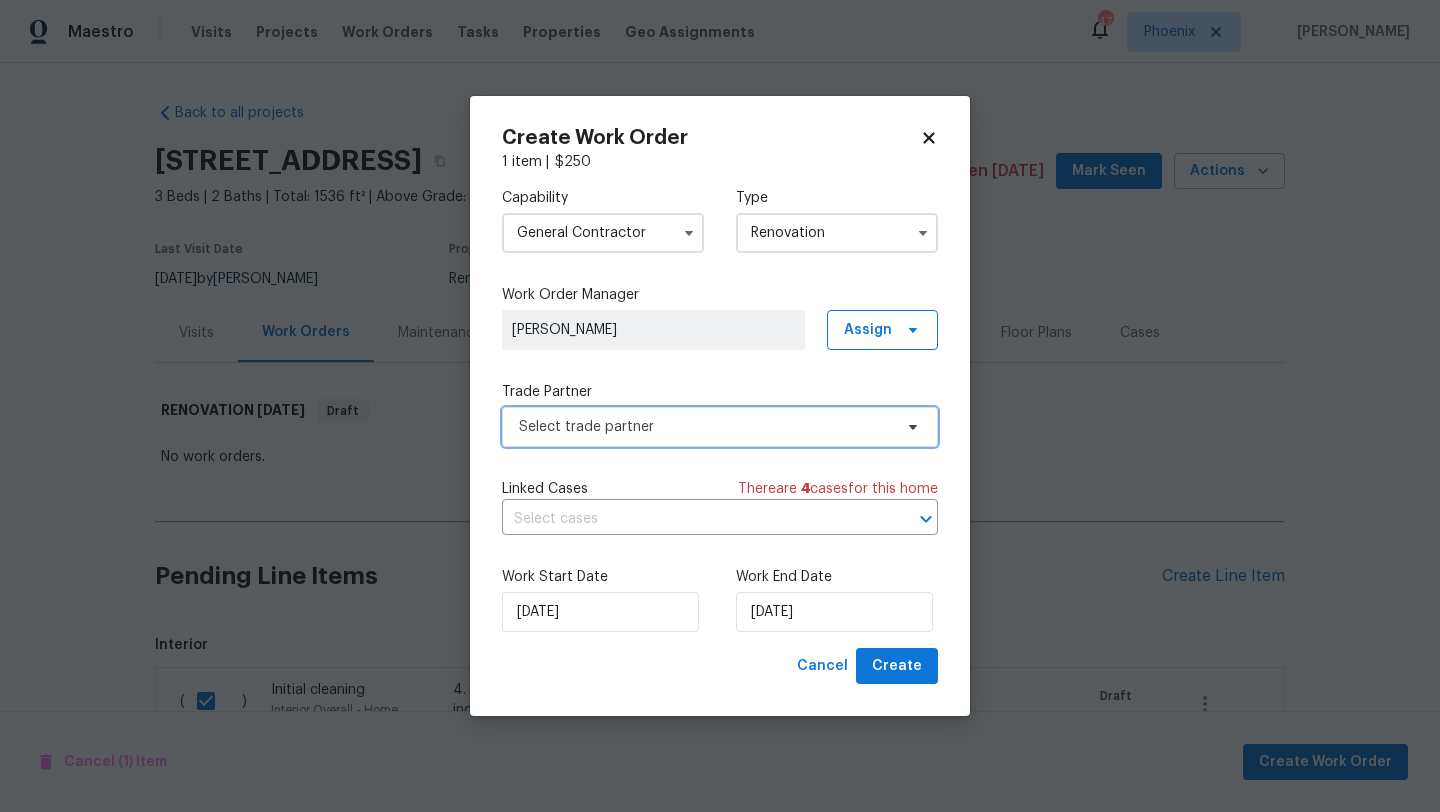 click on "Select trade partner" at bounding box center (705, 427) 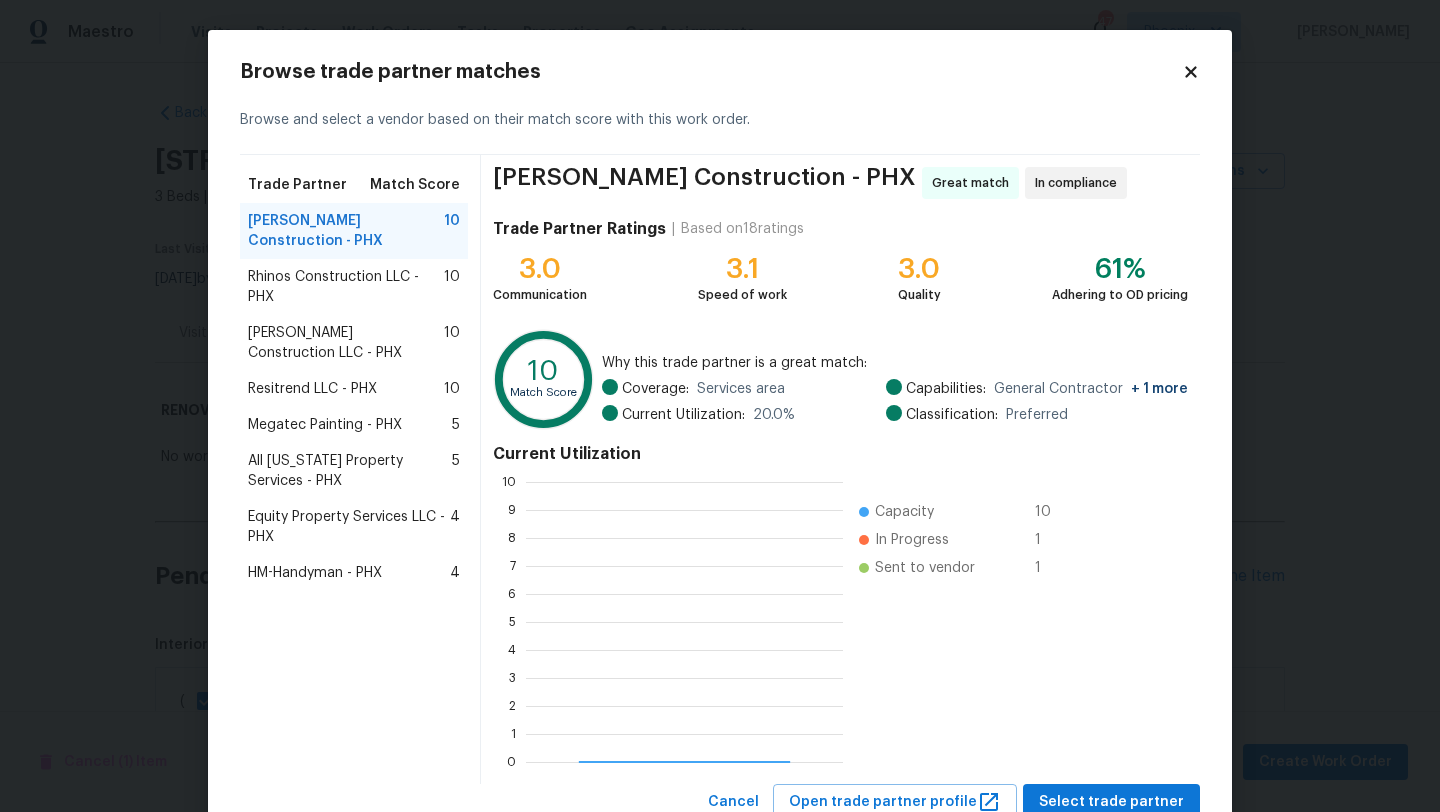 scroll, scrollTop: 2, scrollLeft: 2, axis: both 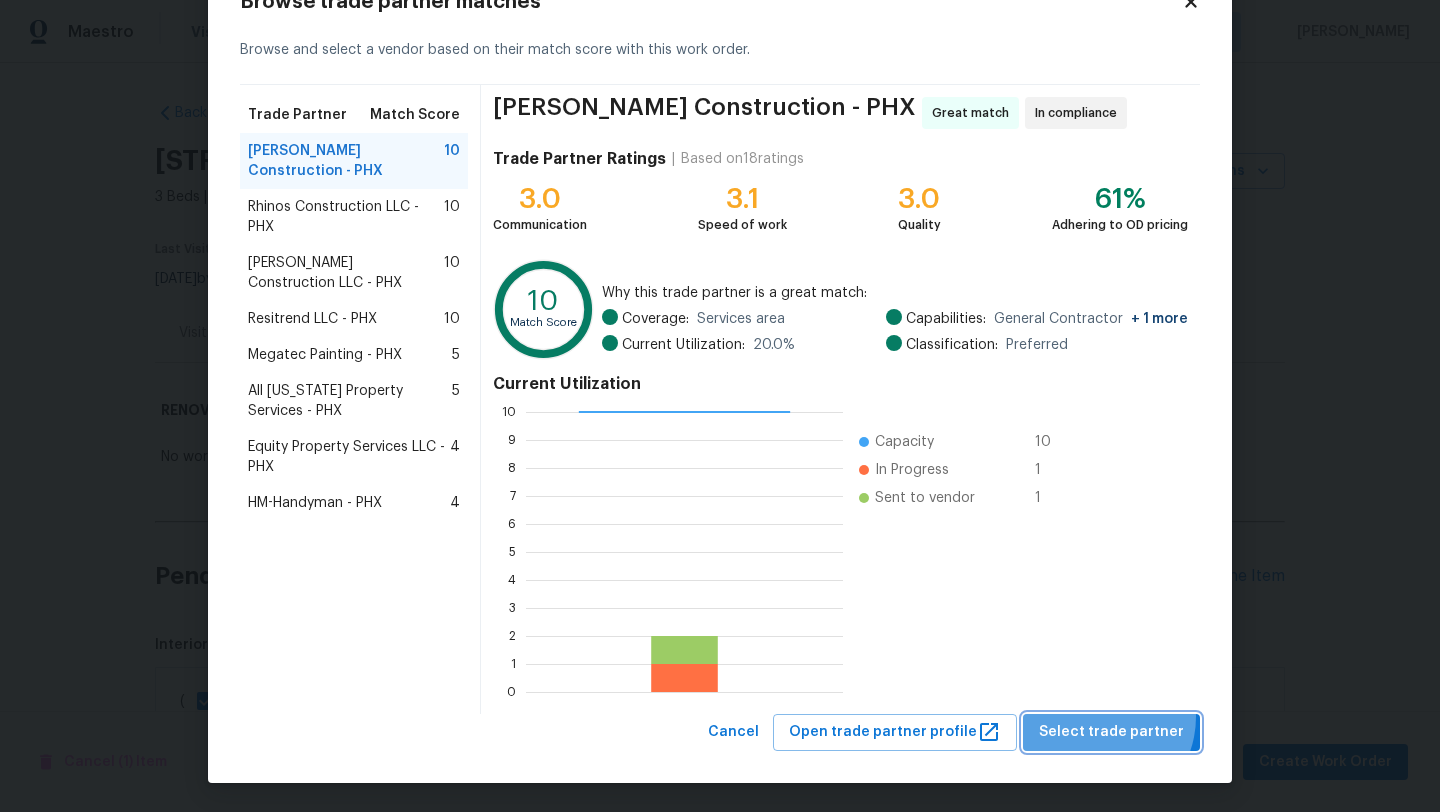 click on "Select trade partner" at bounding box center (1111, 732) 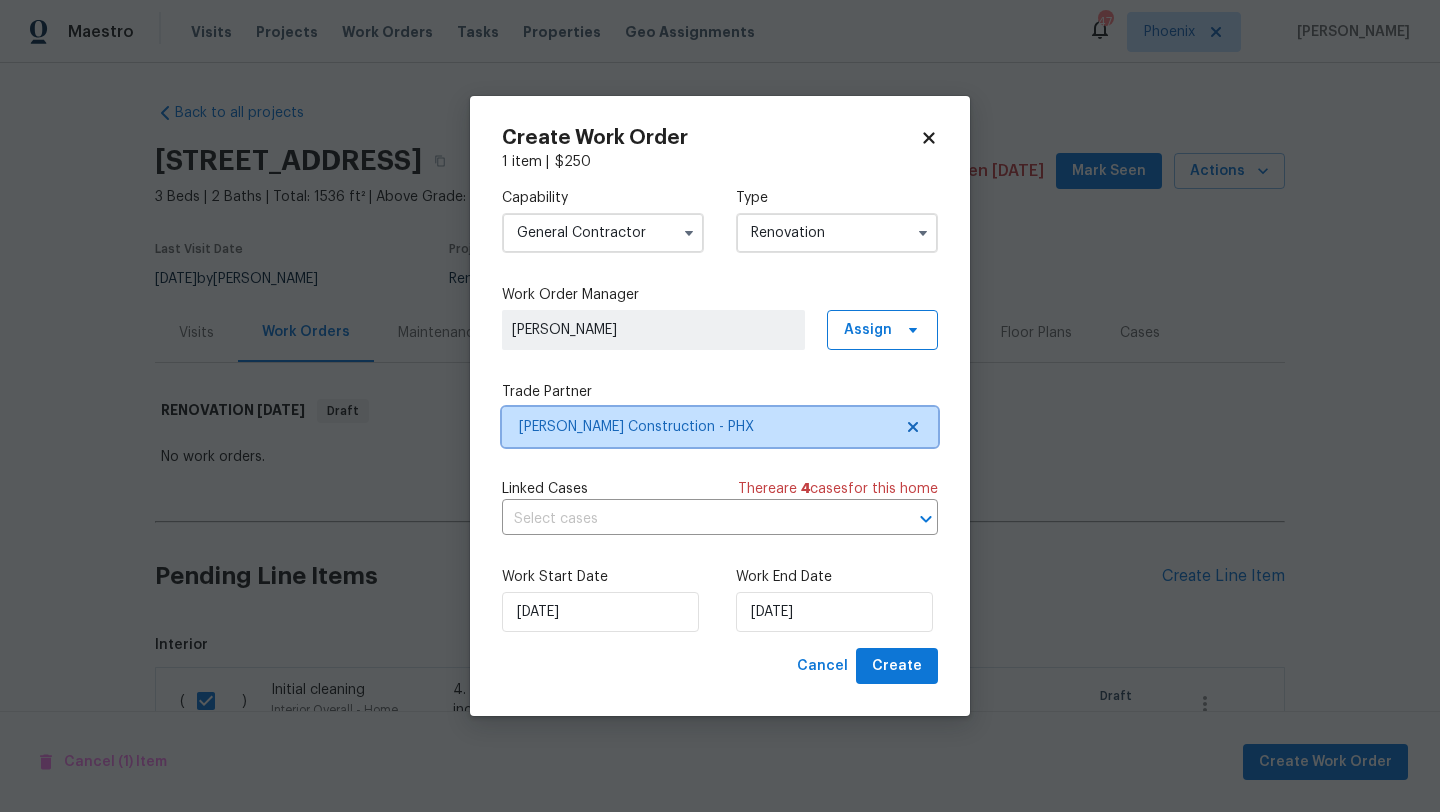 scroll, scrollTop: 0, scrollLeft: 0, axis: both 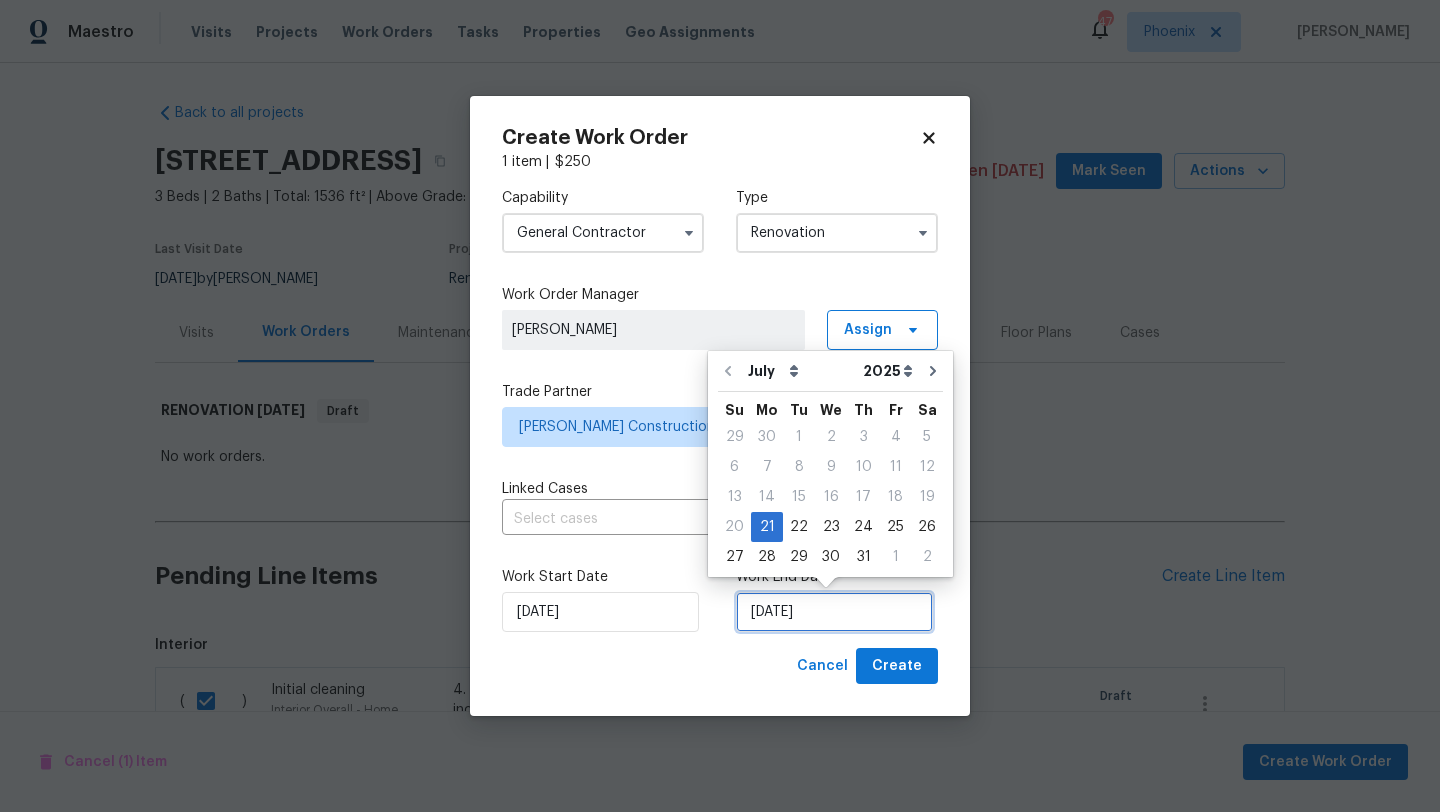click on "7/21/2025" at bounding box center [834, 612] 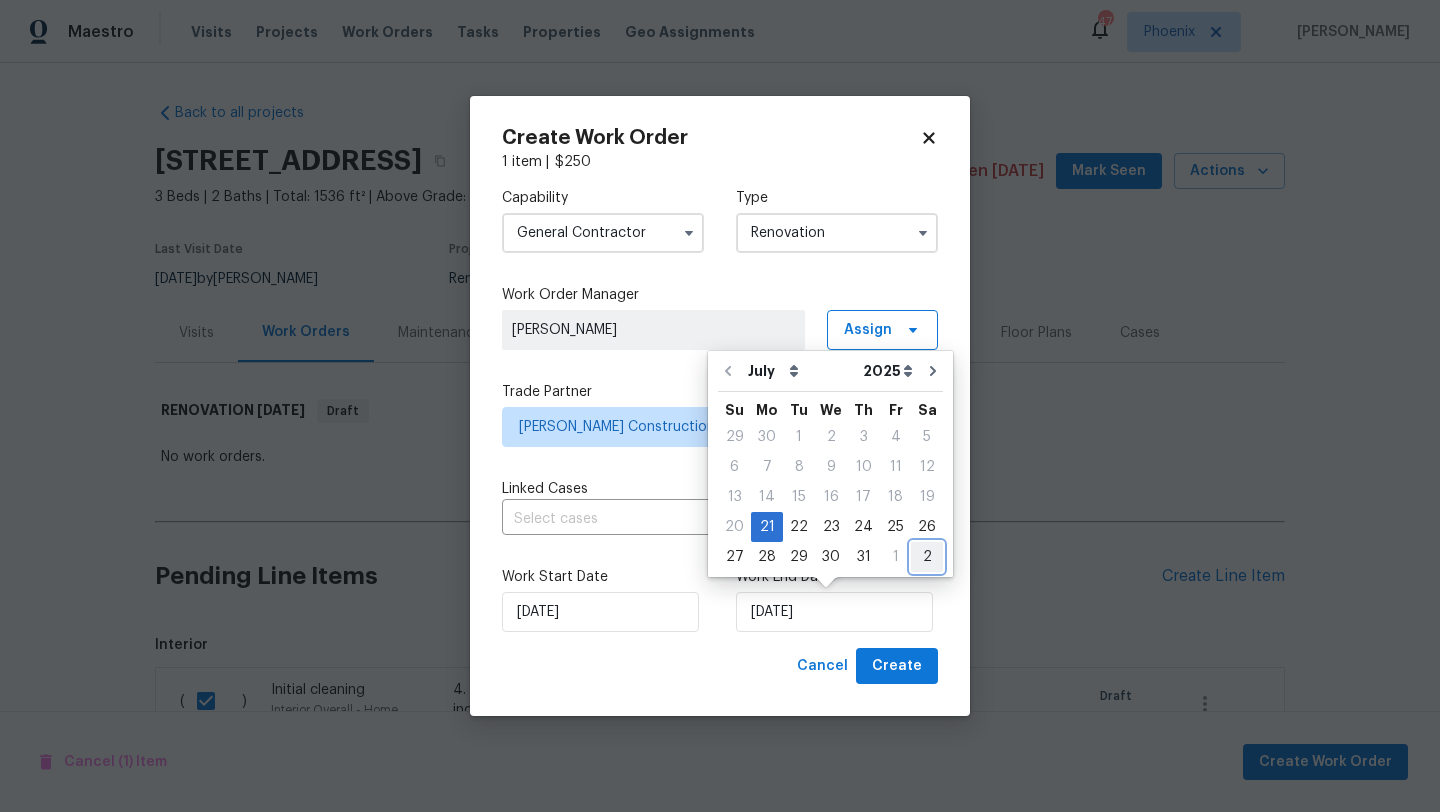 click on "2" at bounding box center [927, 557] 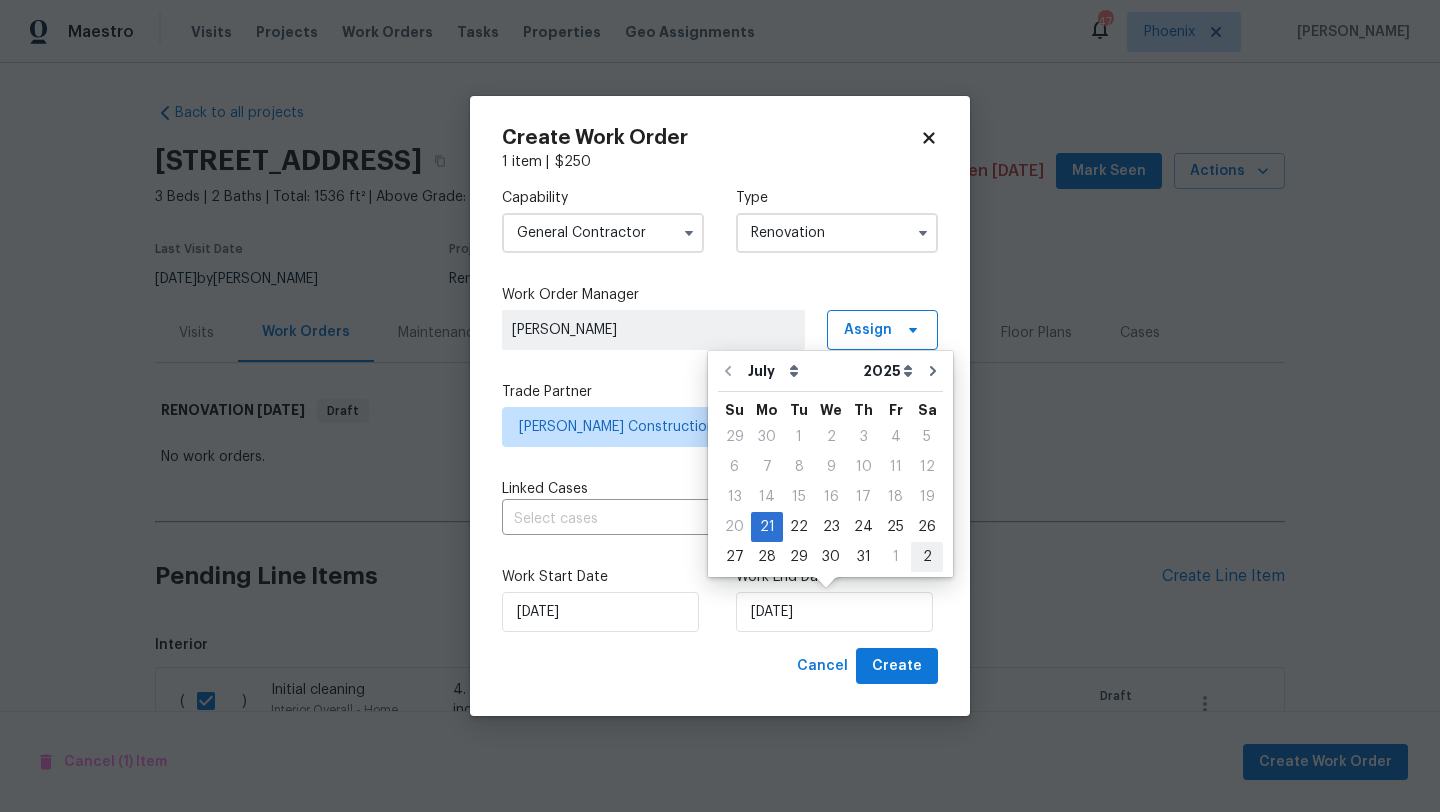 type on "8/2/2025" 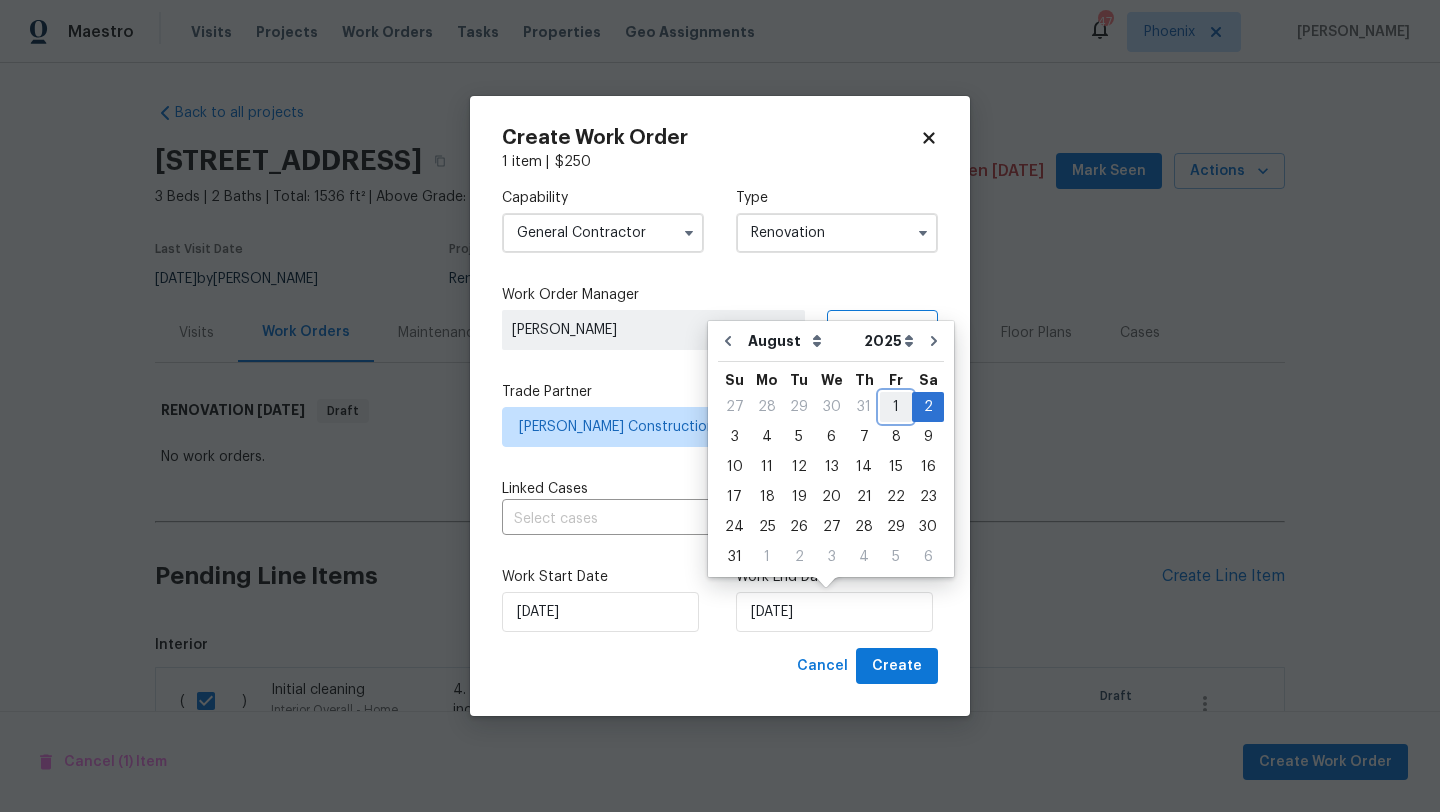 click on "1" at bounding box center [896, 407] 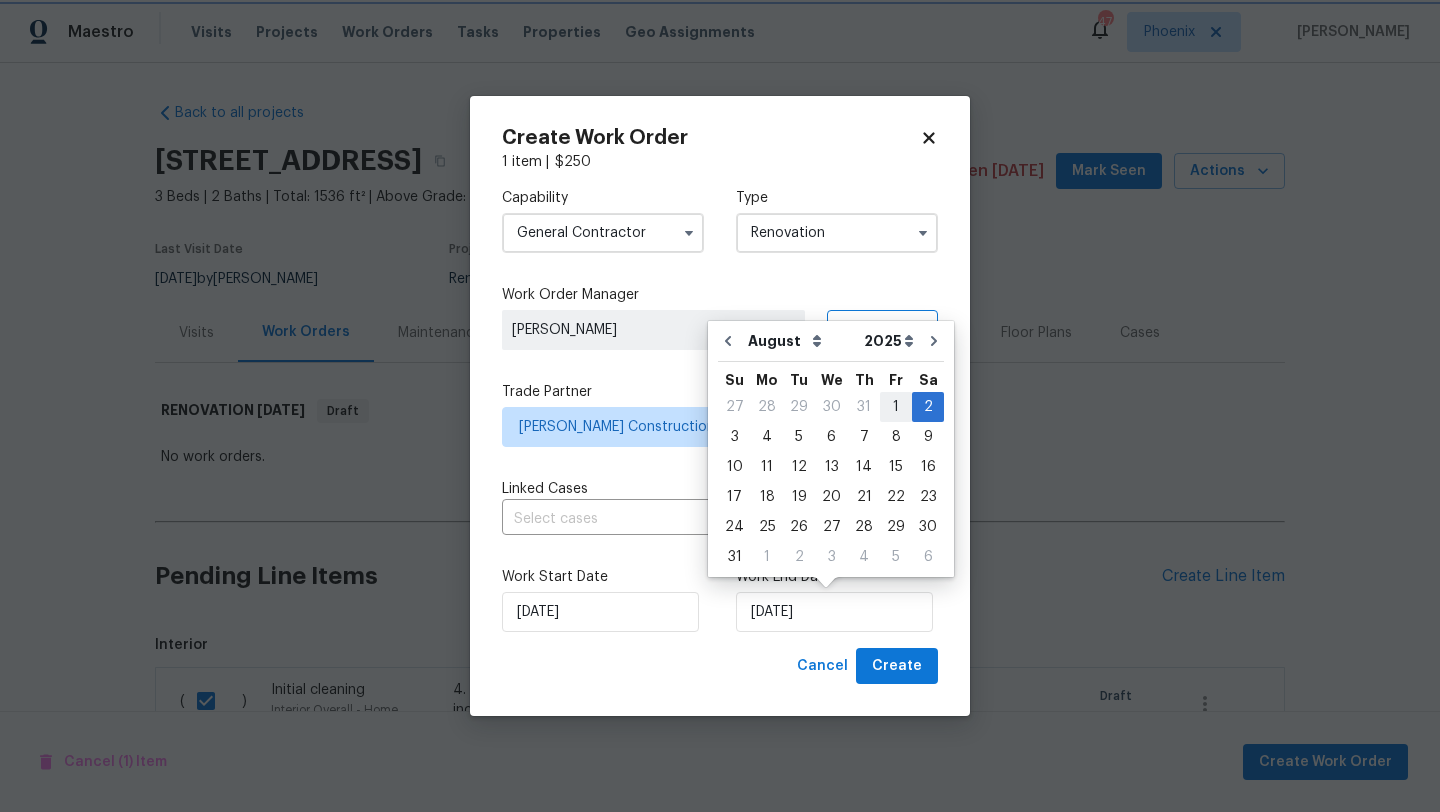 type on "8/1/2025" 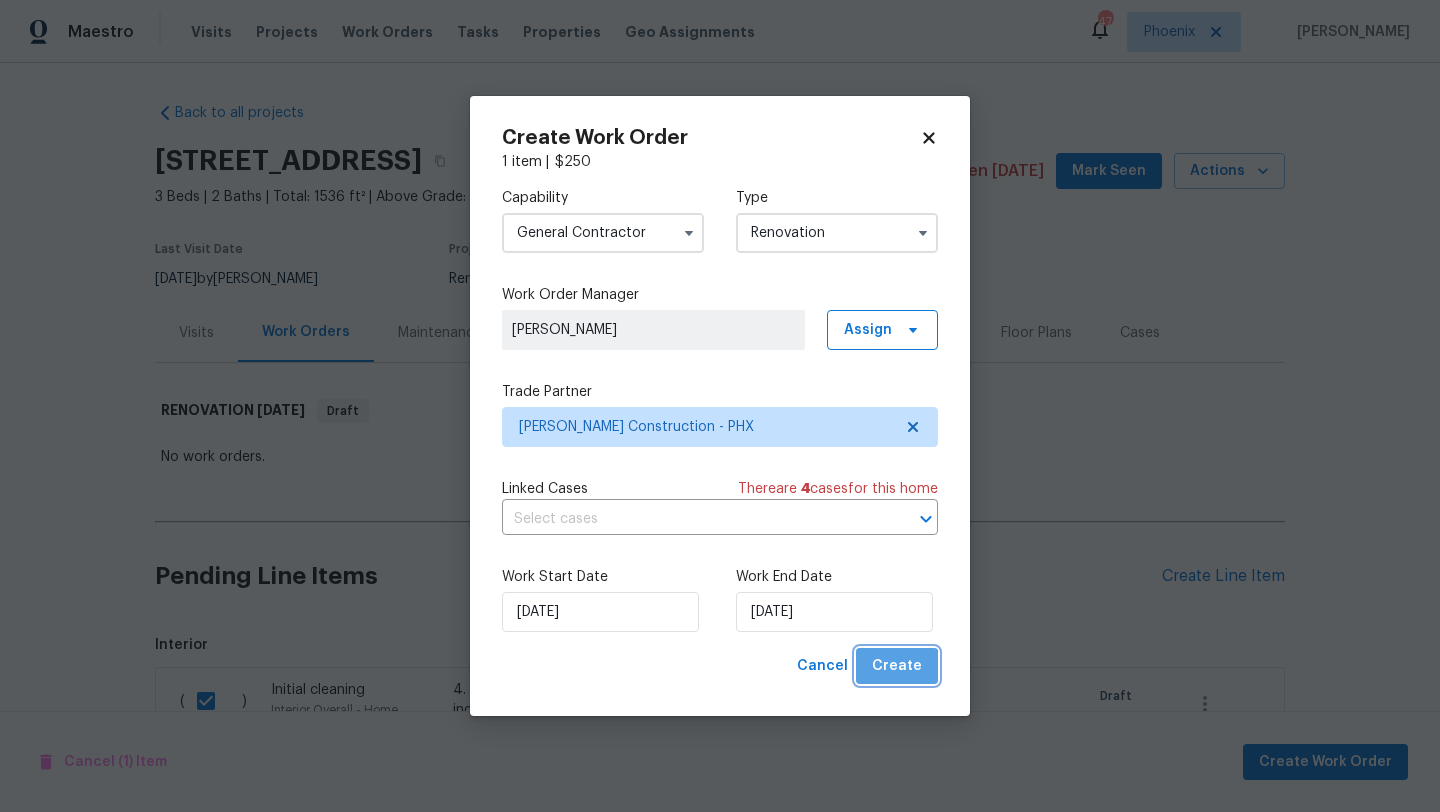 click on "Create" at bounding box center [897, 666] 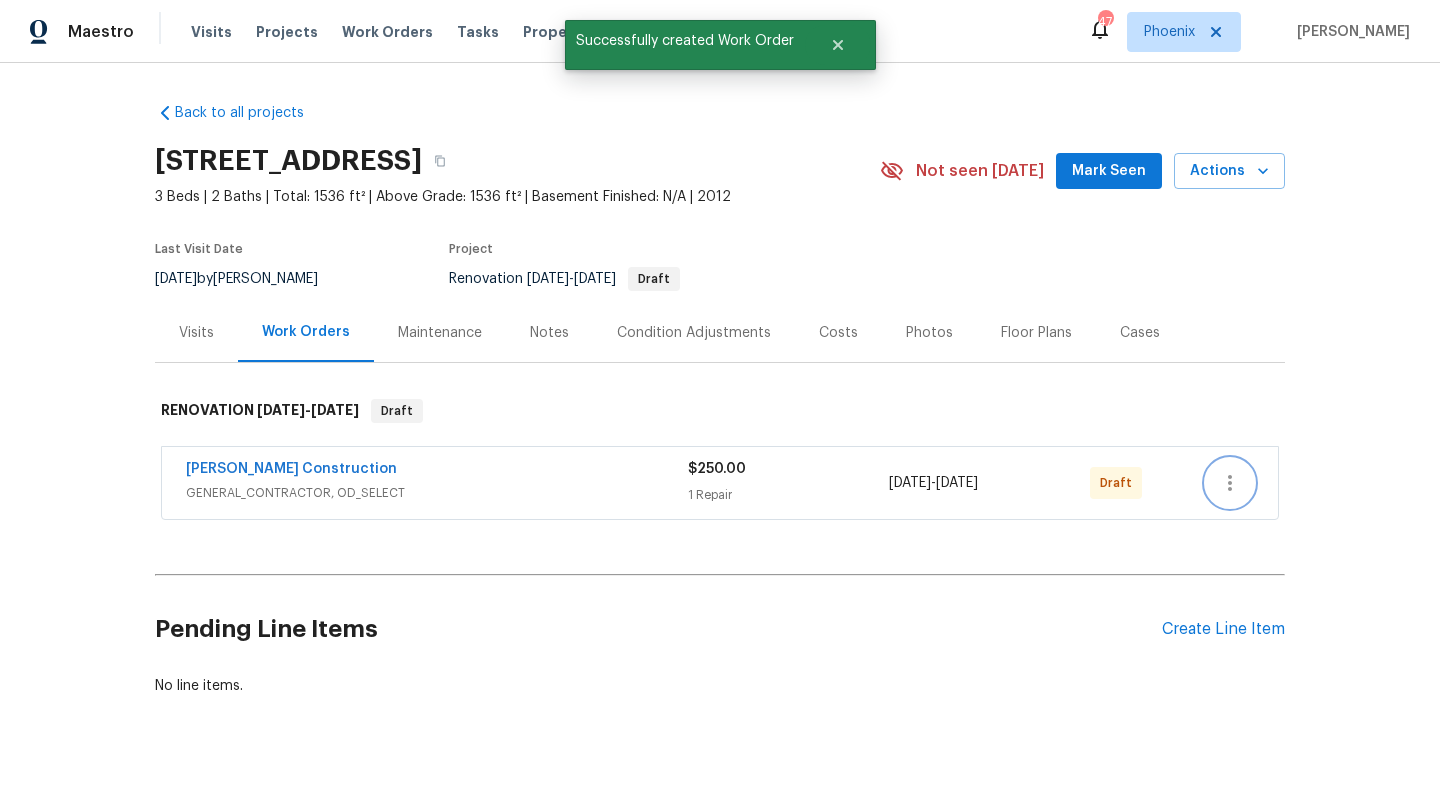 click 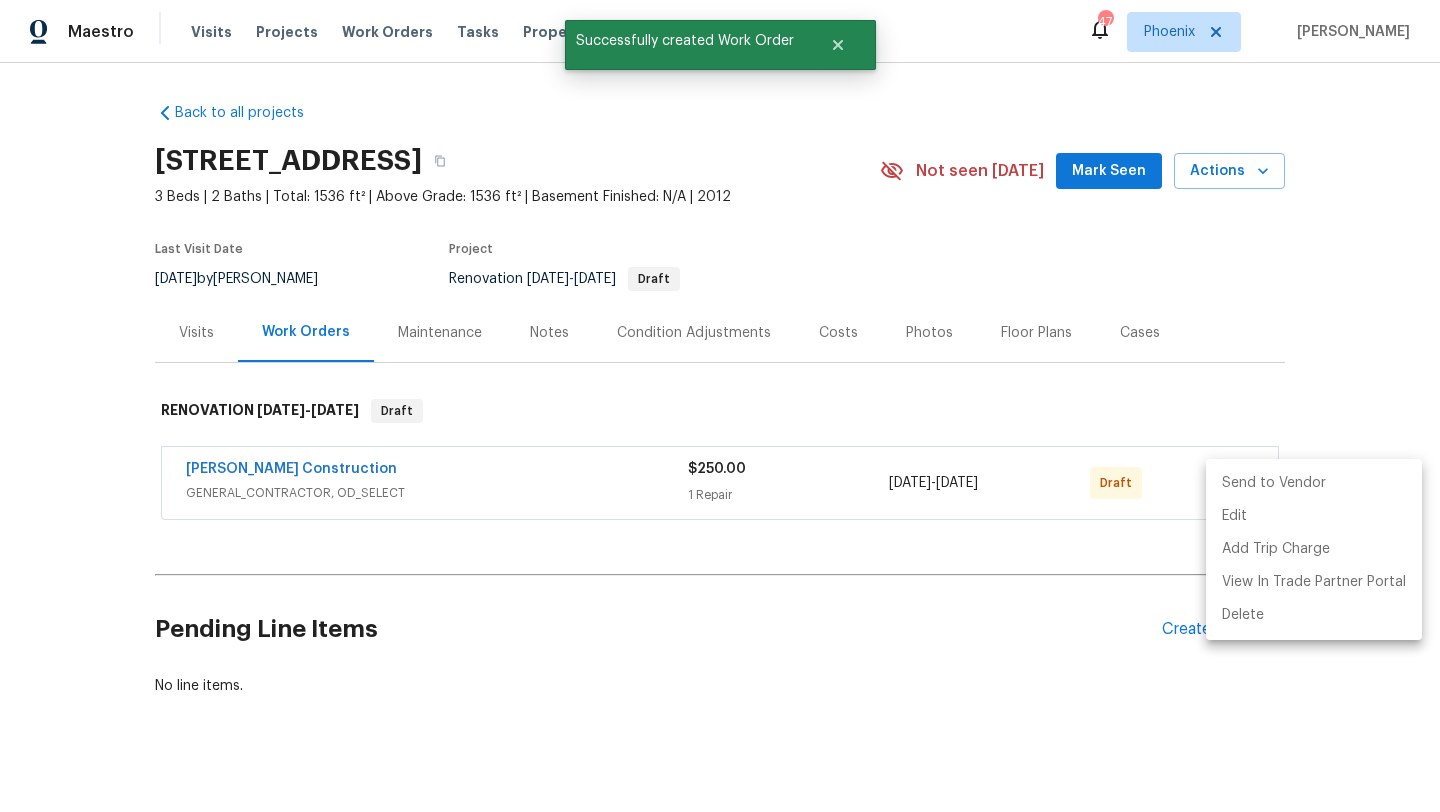 click on "Send to Vendor" at bounding box center (1314, 483) 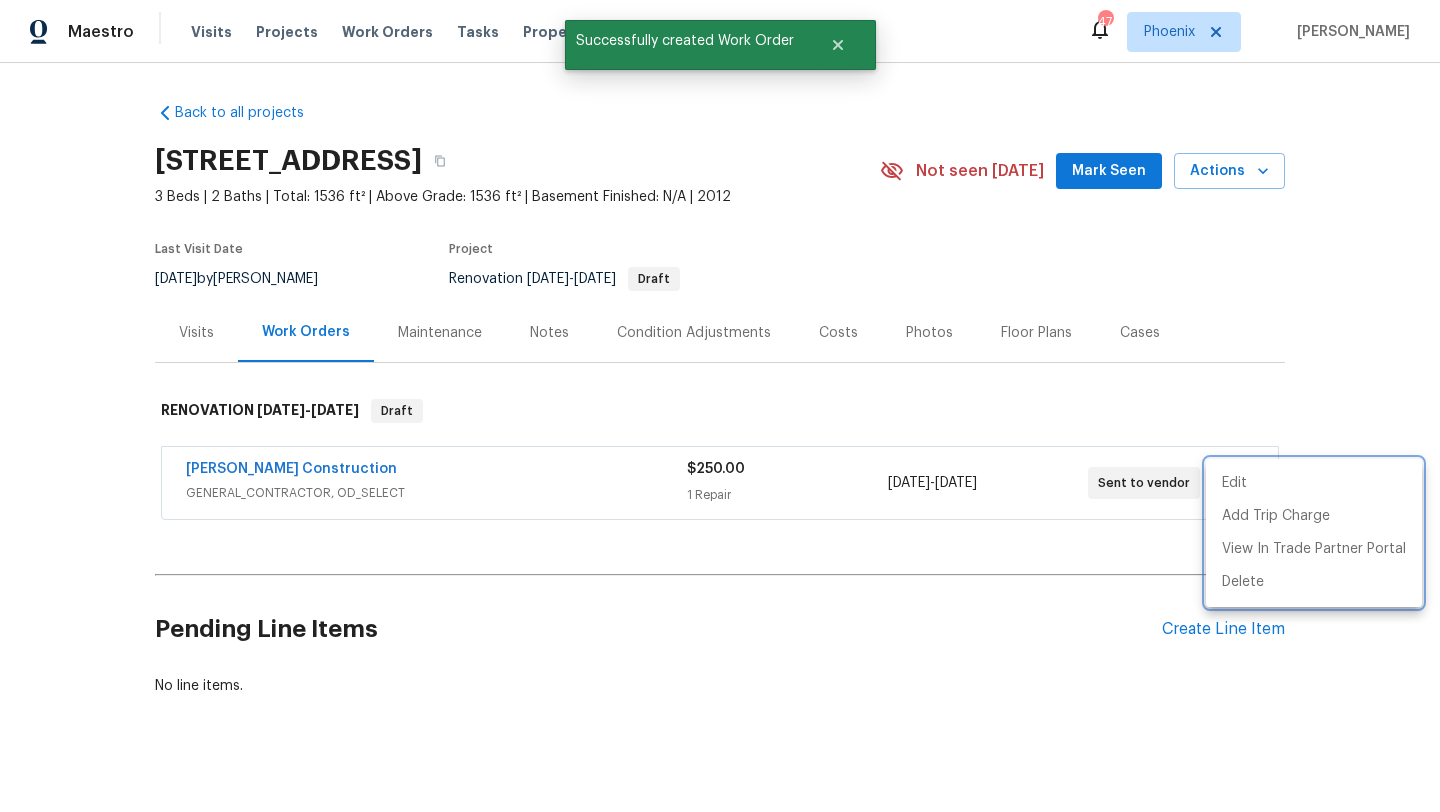 click at bounding box center (720, 406) 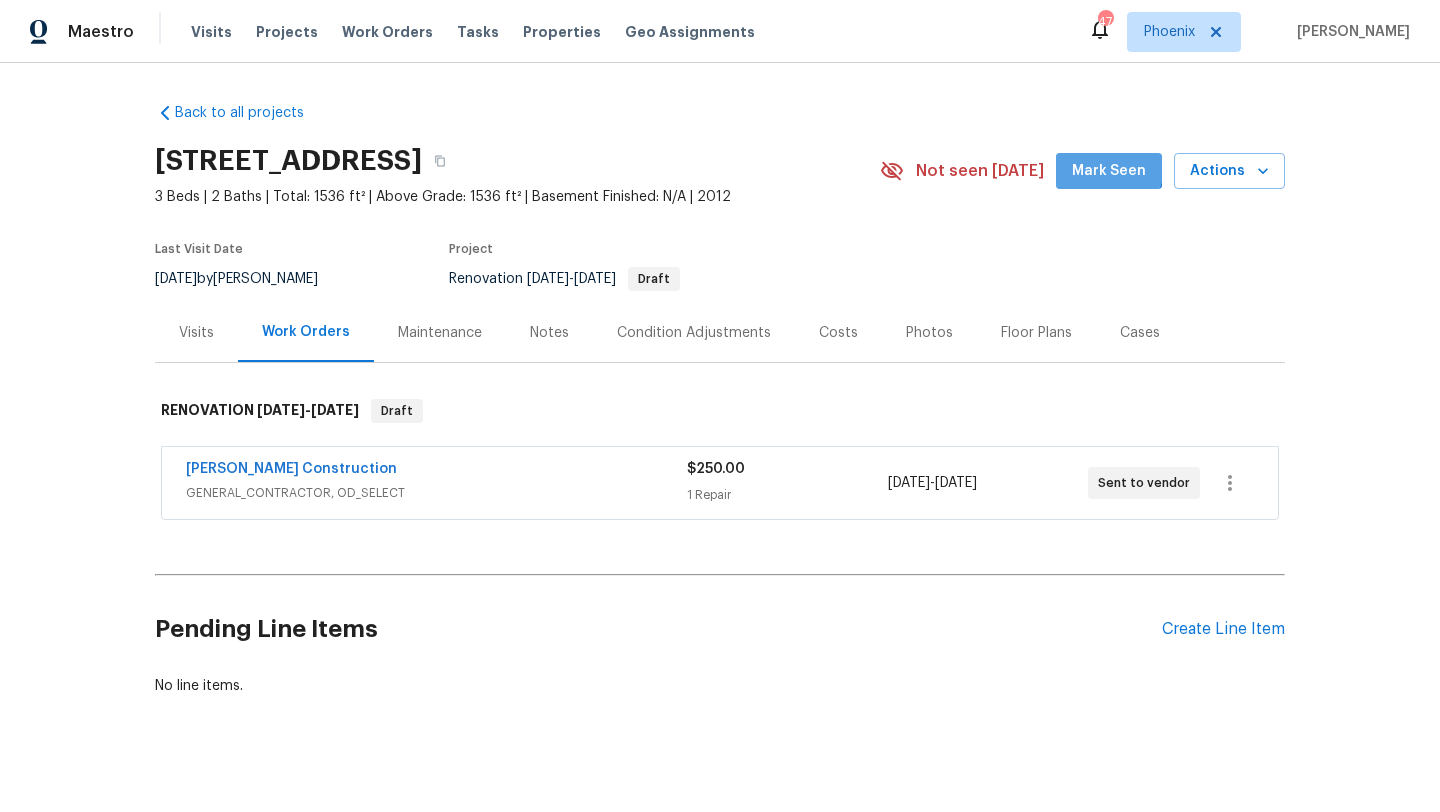 click on "Mark Seen" at bounding box center (1109, 171) 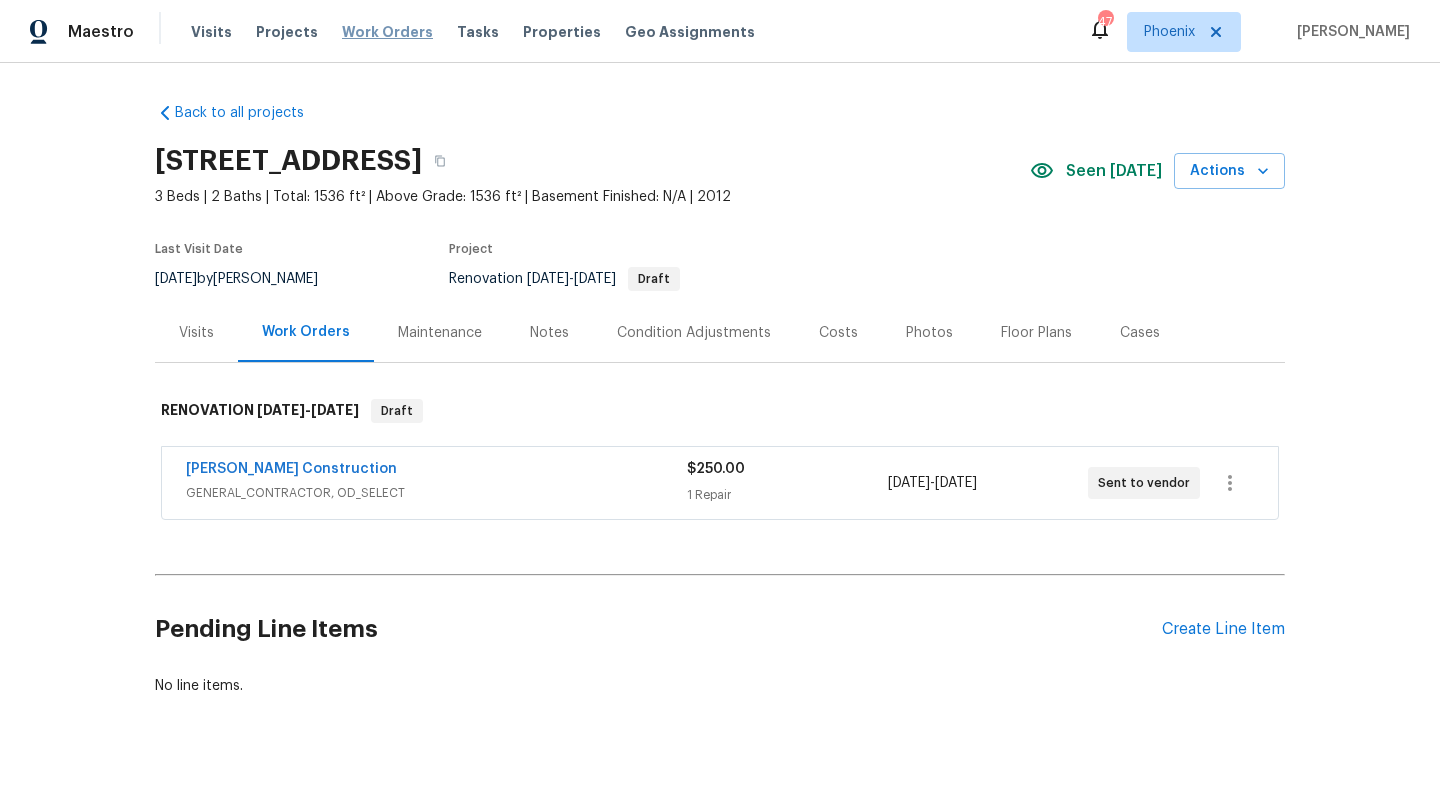 click on "Work Orders" at bounding box center (387, 32) 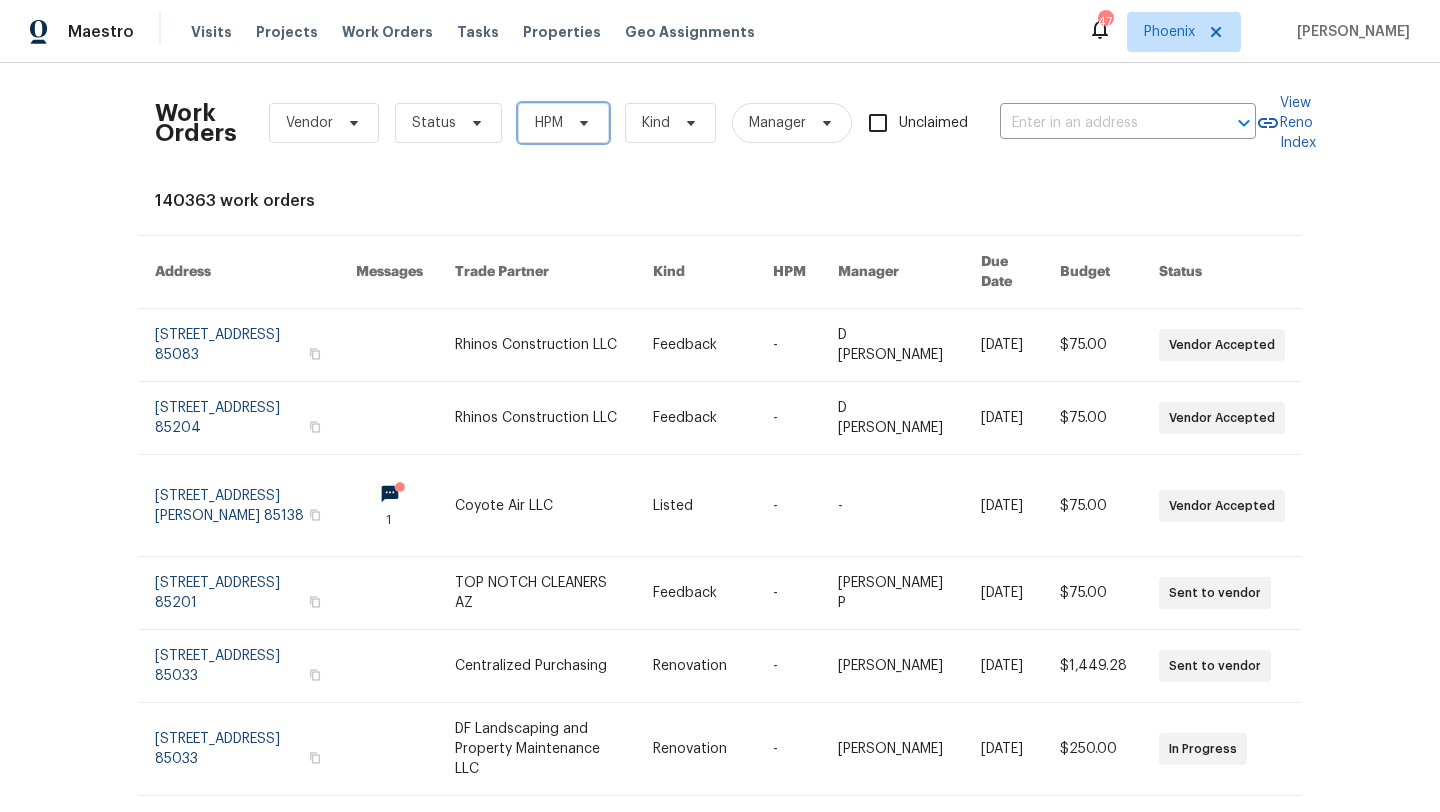 click on "HPM" at bounding box center [563, 123] 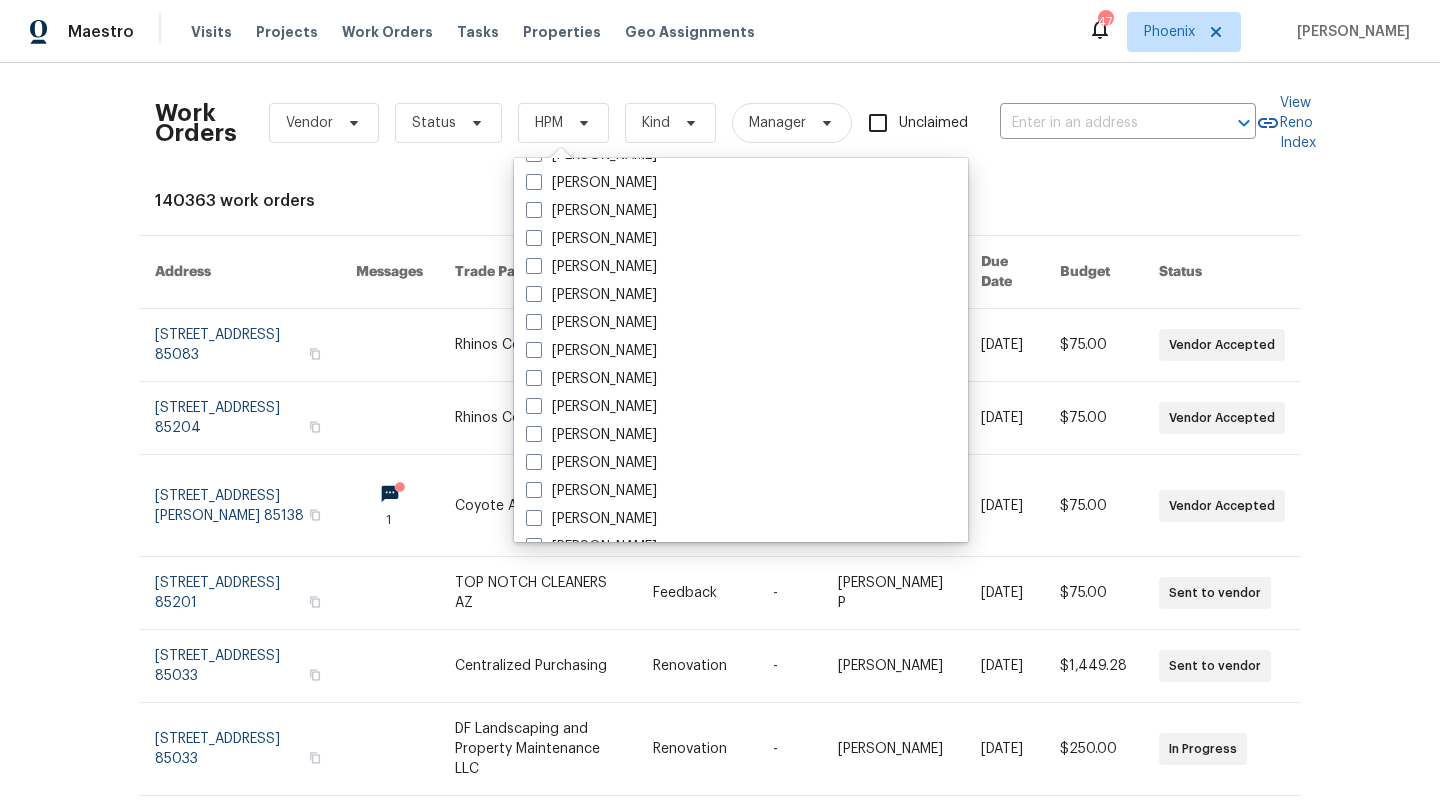scroll, scrollTop: 1200, scrollLeft: 0, axis: vertical 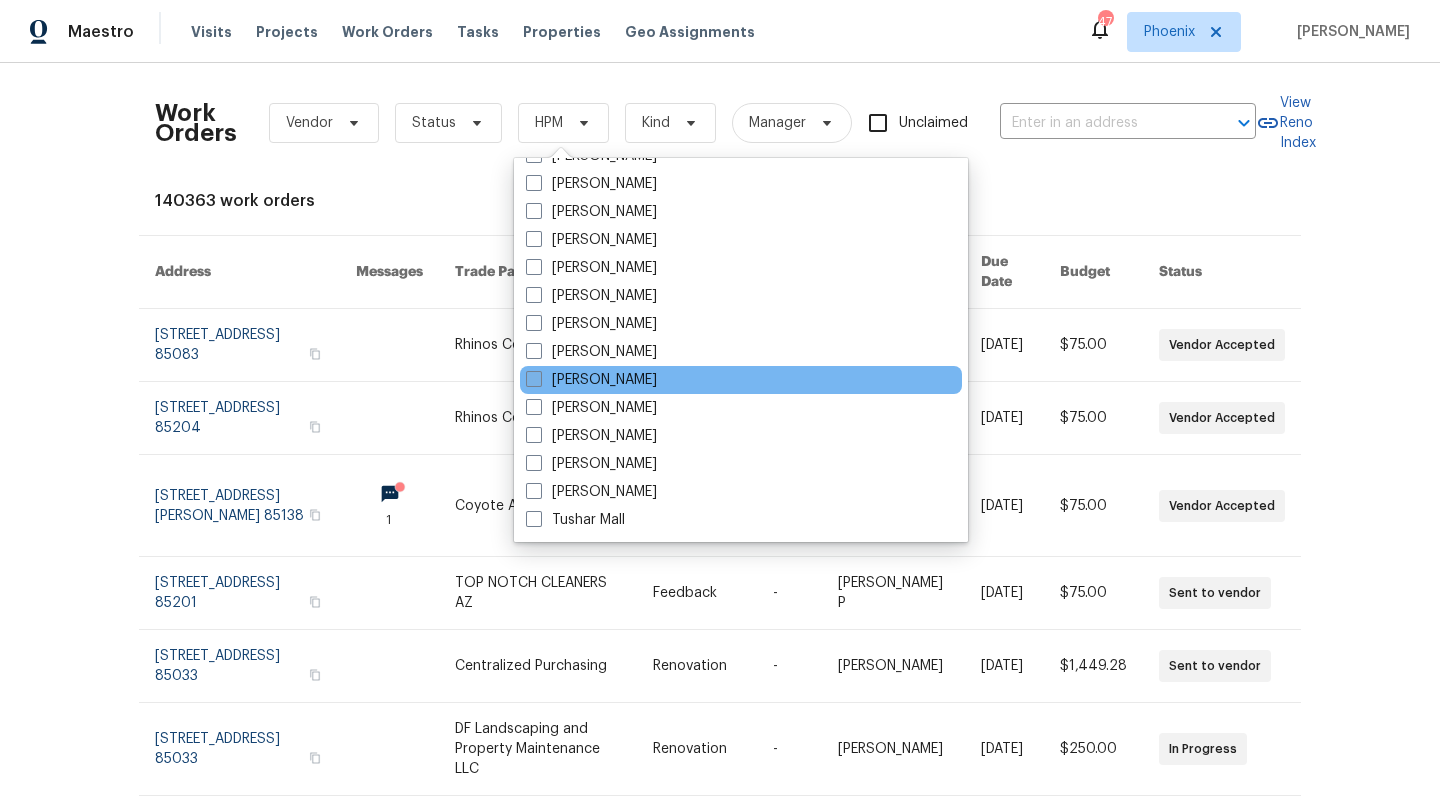 click at bounding box center [534, 379] 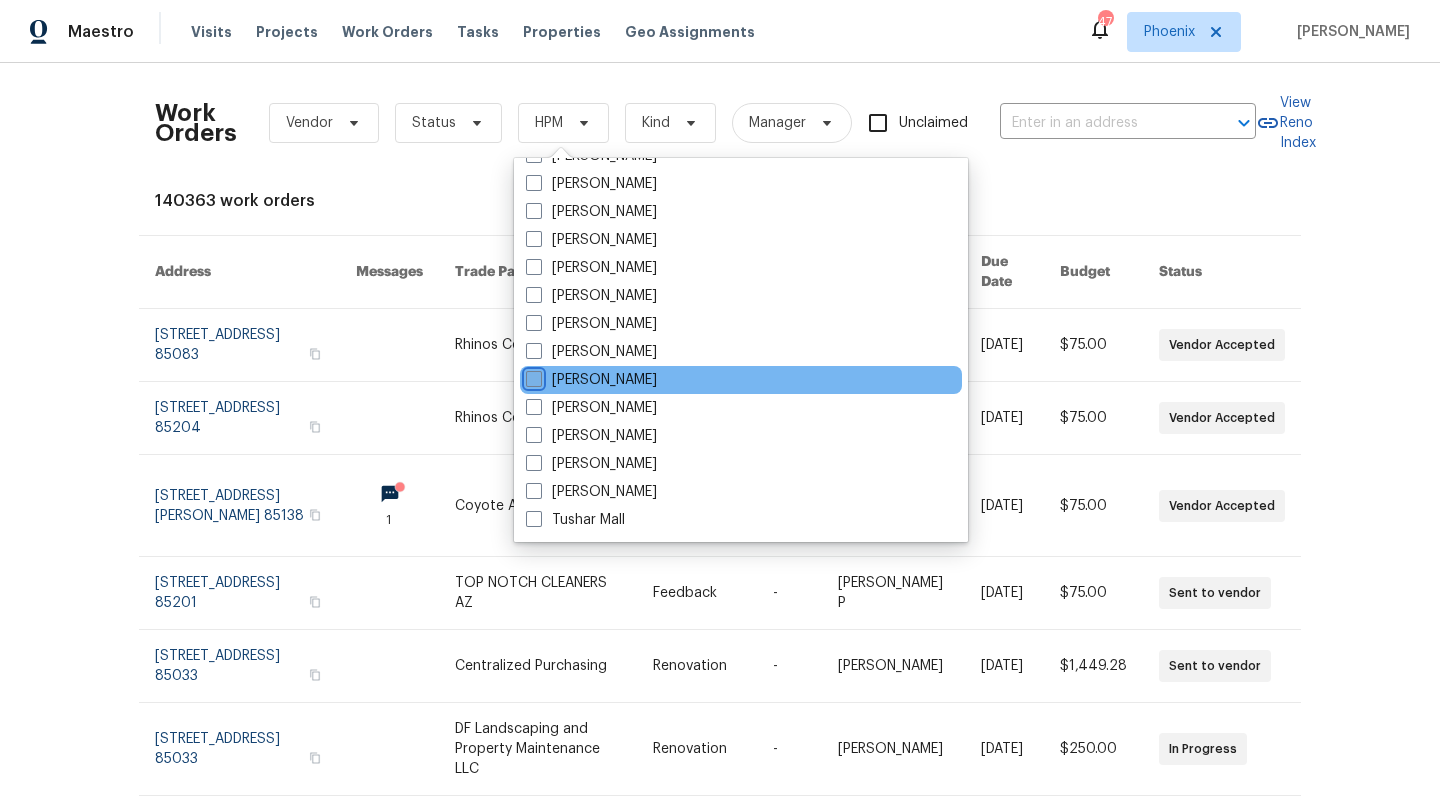 click on "[PERSON_NAME]" at bounding box center [532, 376] 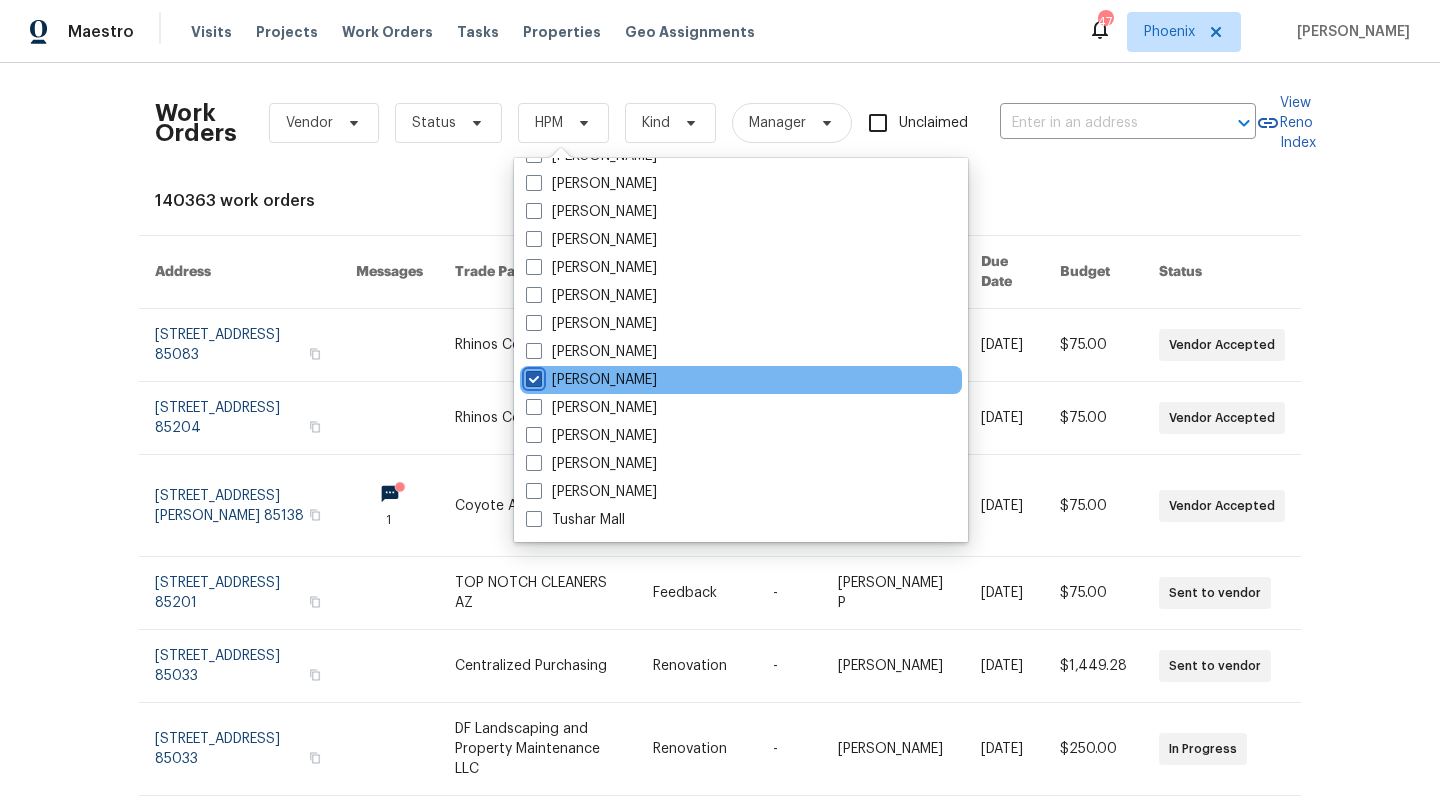 checkbox on "true" 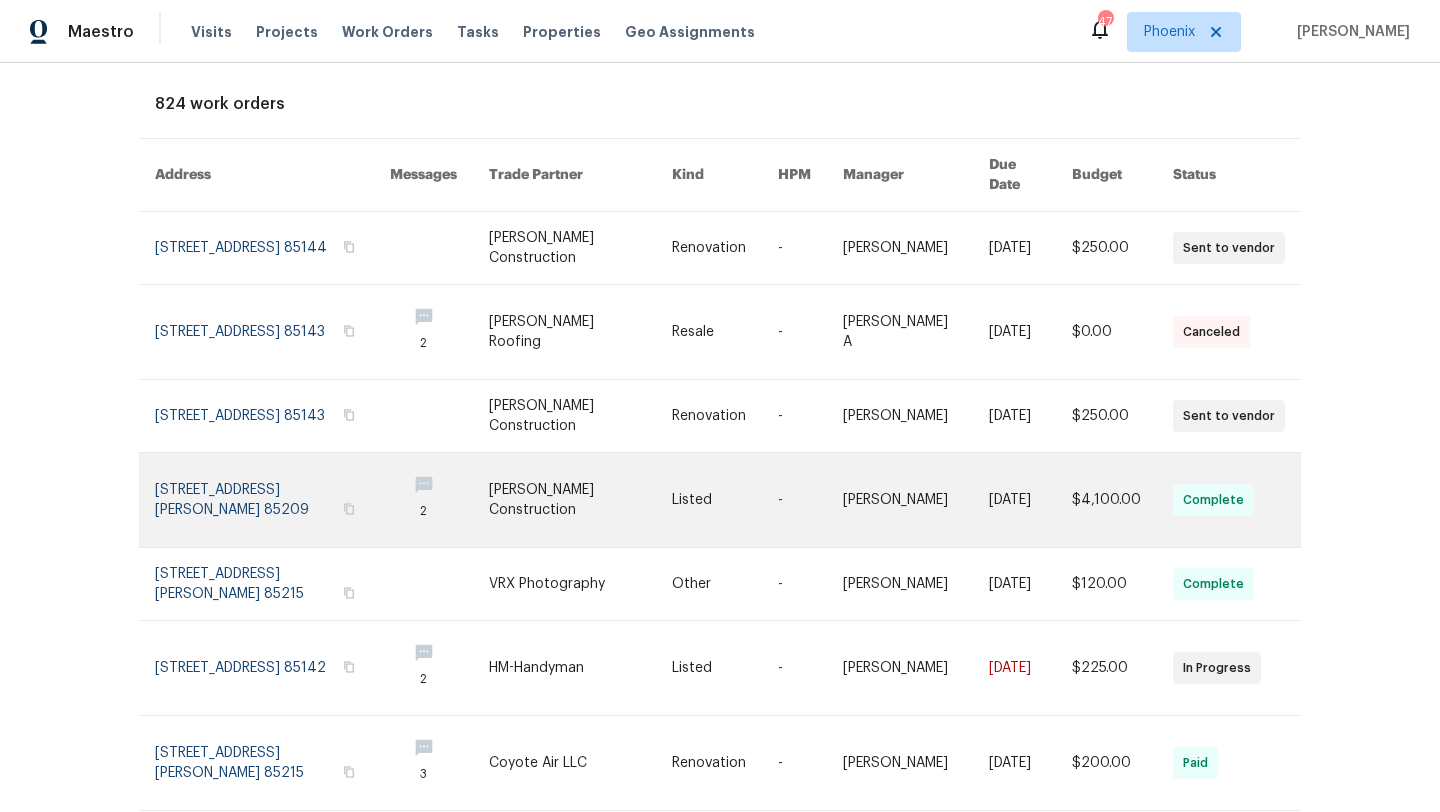 scroll, scrollTop: 99, scrollLeft: 0, axis: vertical 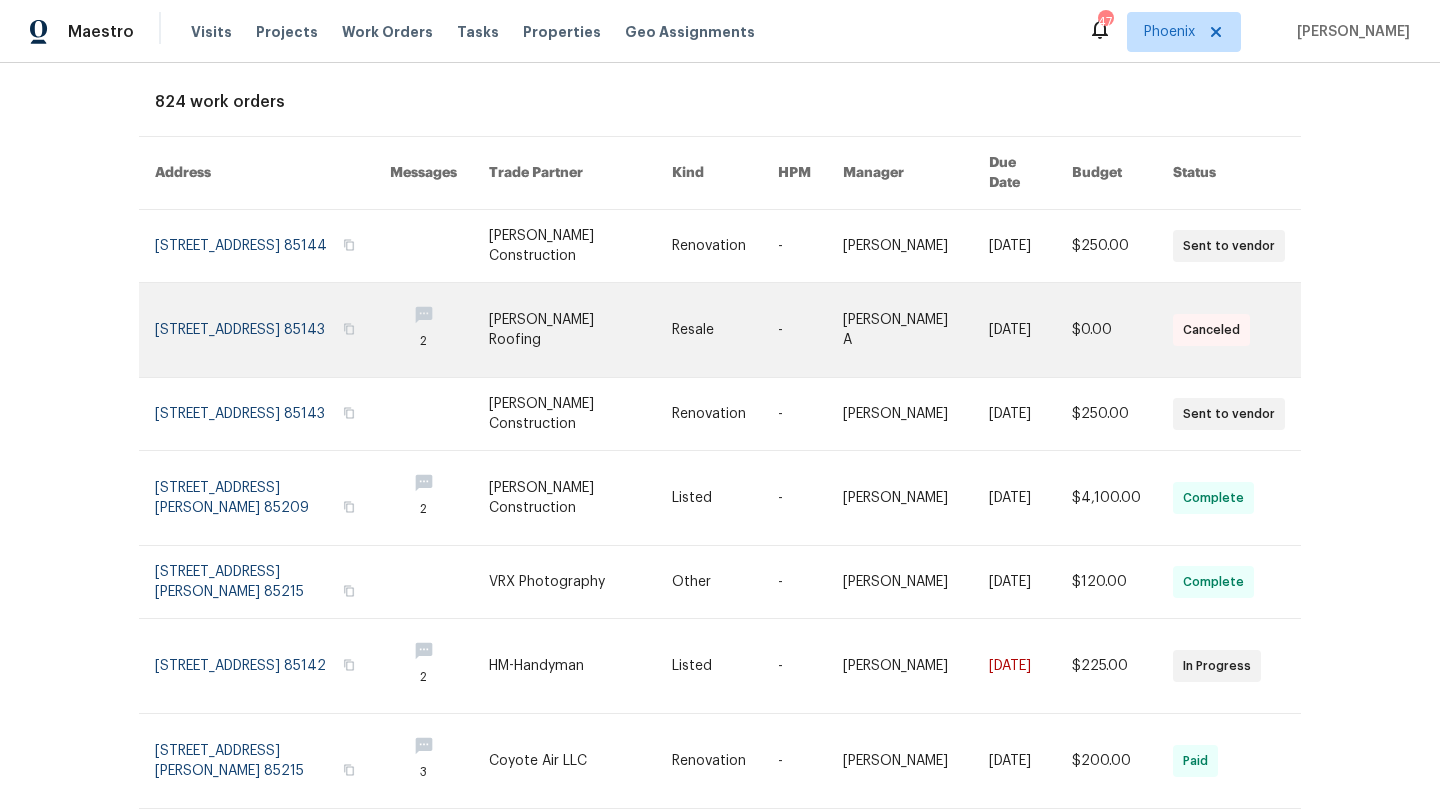 click at bounding box center (272, 330) 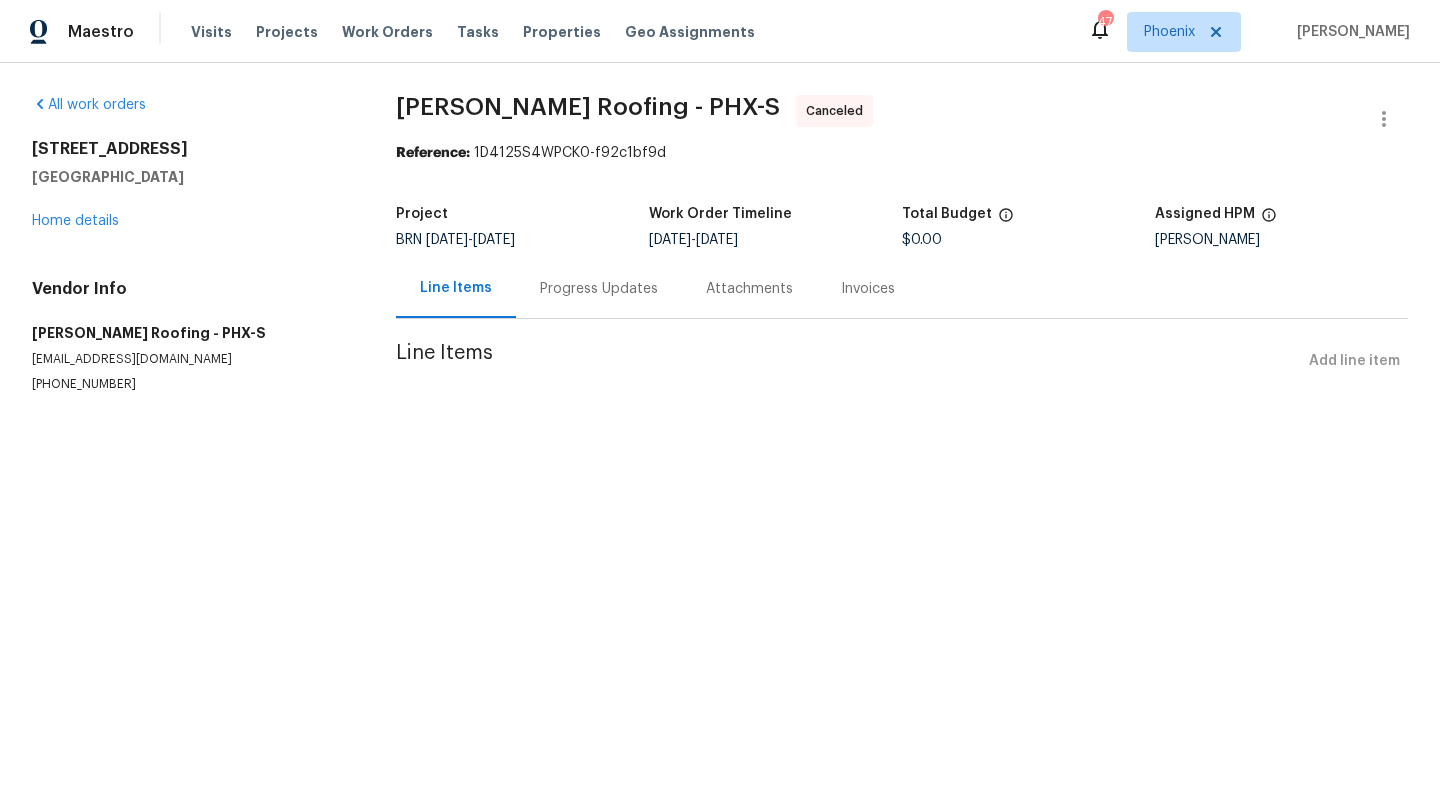 click on "Progress Updates" at bounding box center [599, 289] 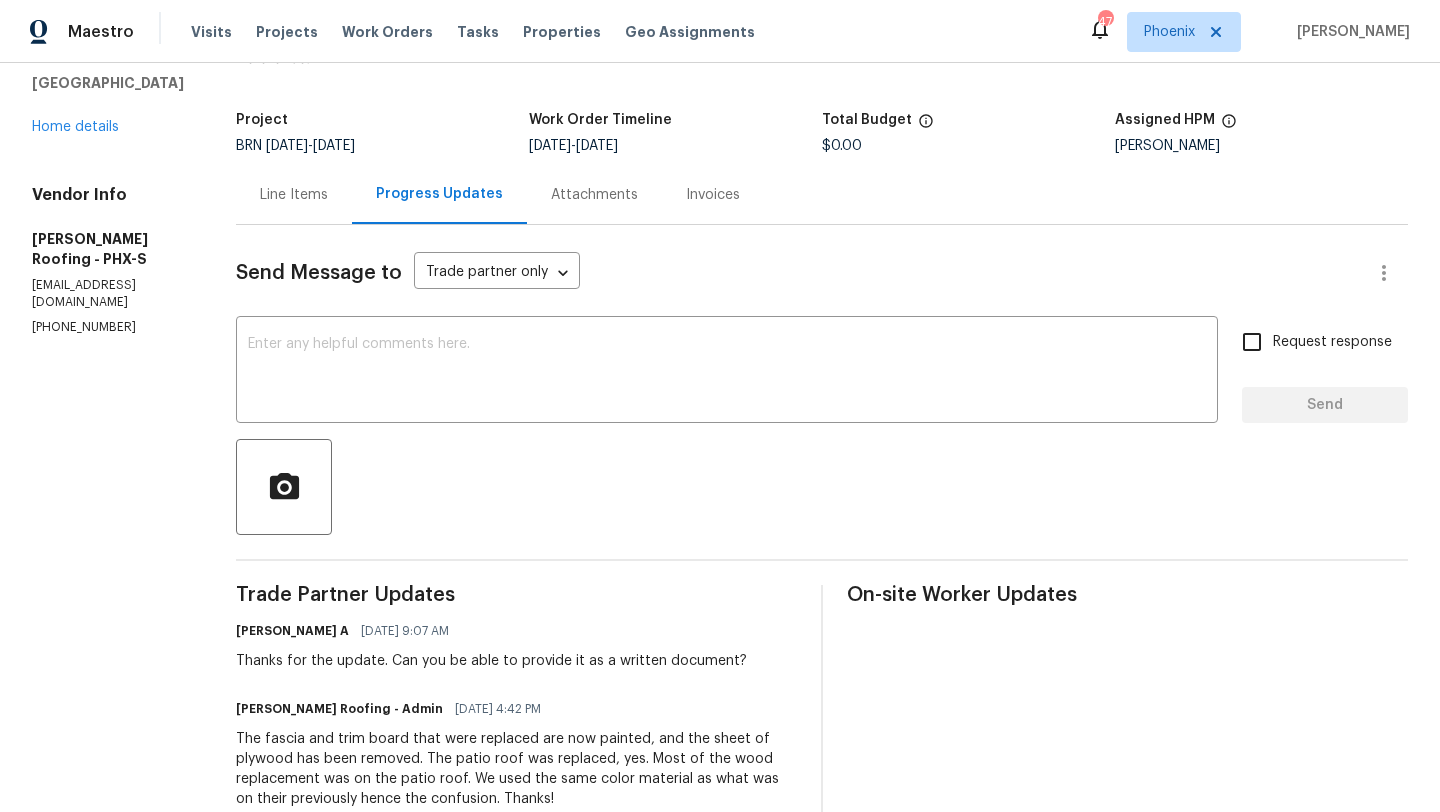 scroll, scrollTop: 0, scrollLeft: 0, axis: both 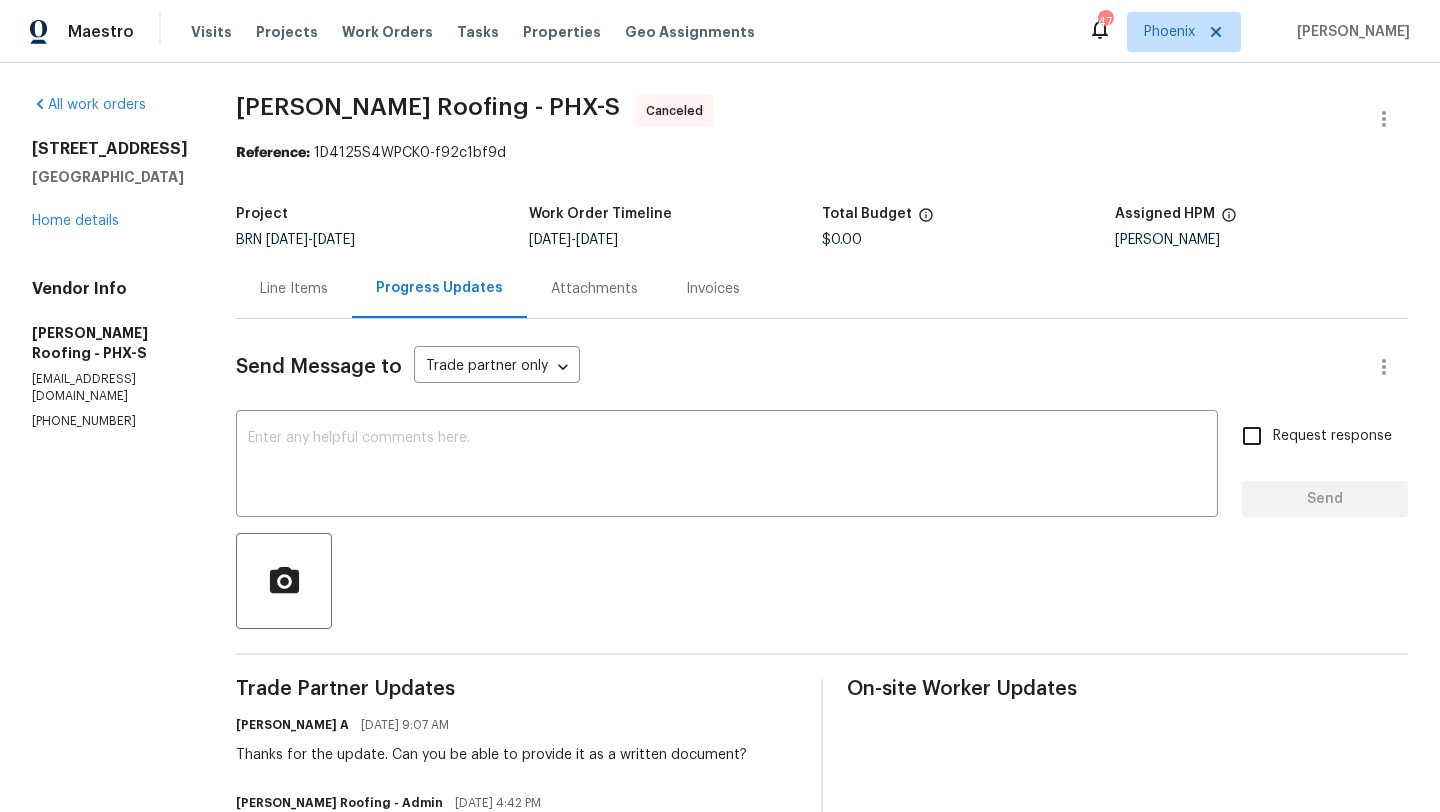 click on "Line Items" at bounding box center [294, 289] 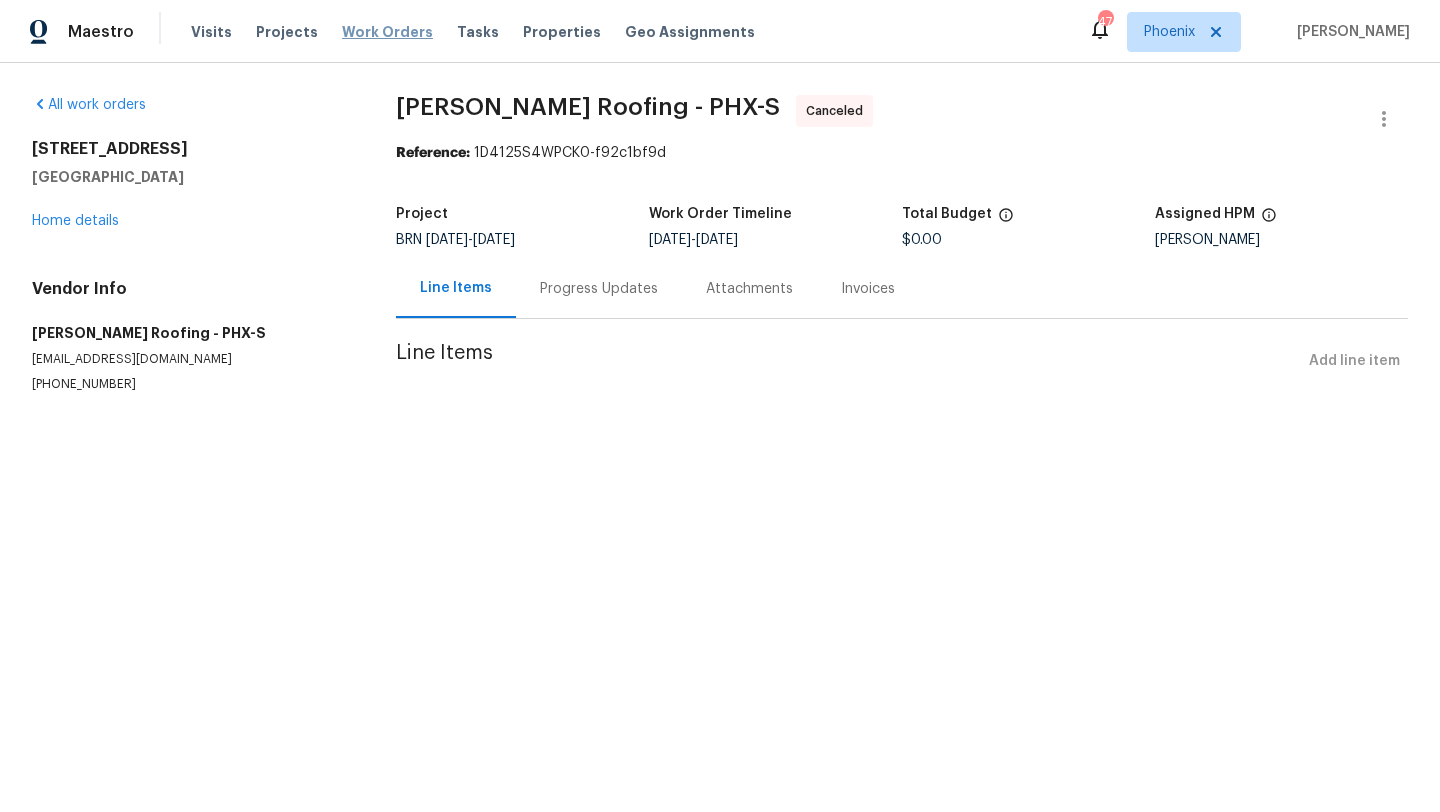 click on "Work Orders" at bounding box center [387, 32] 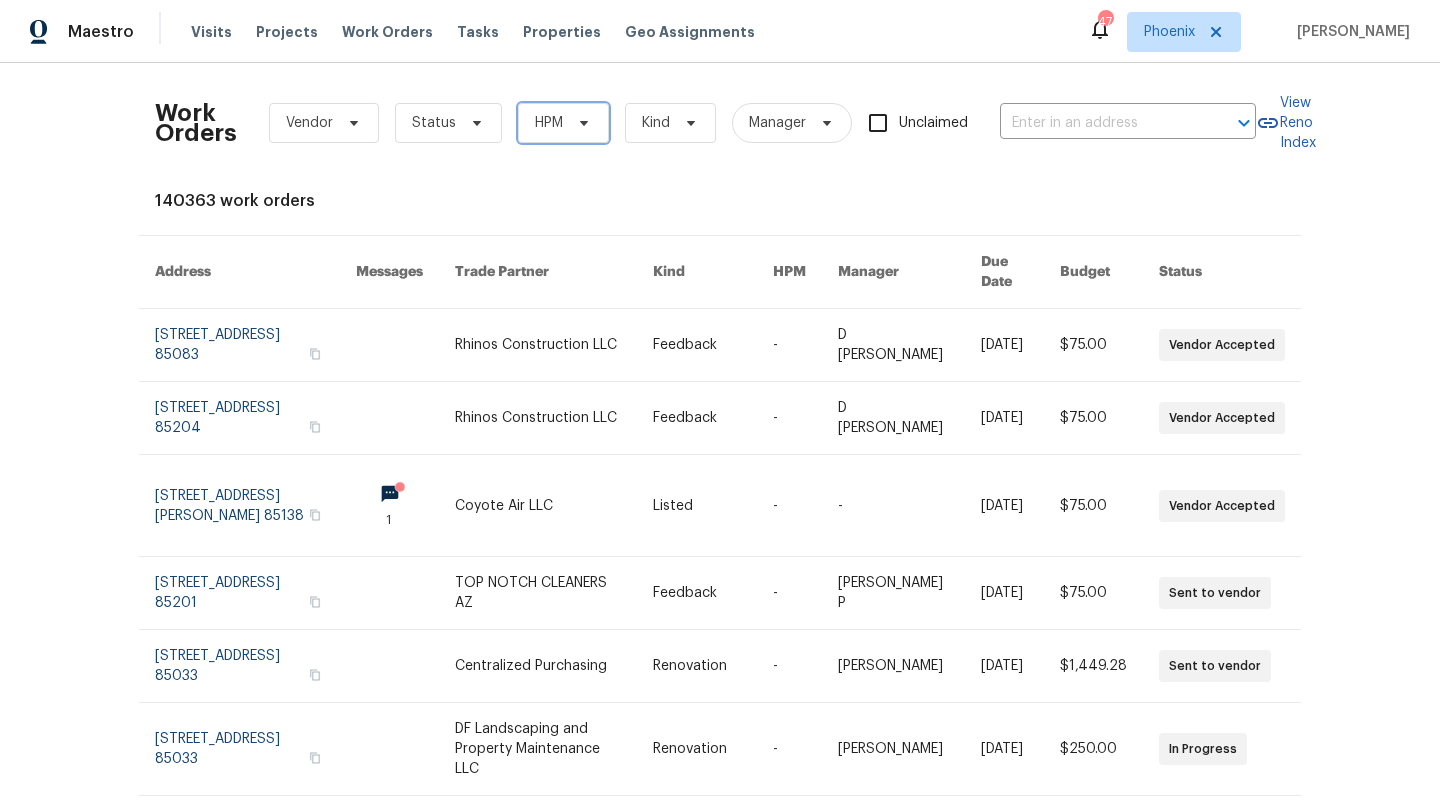 click 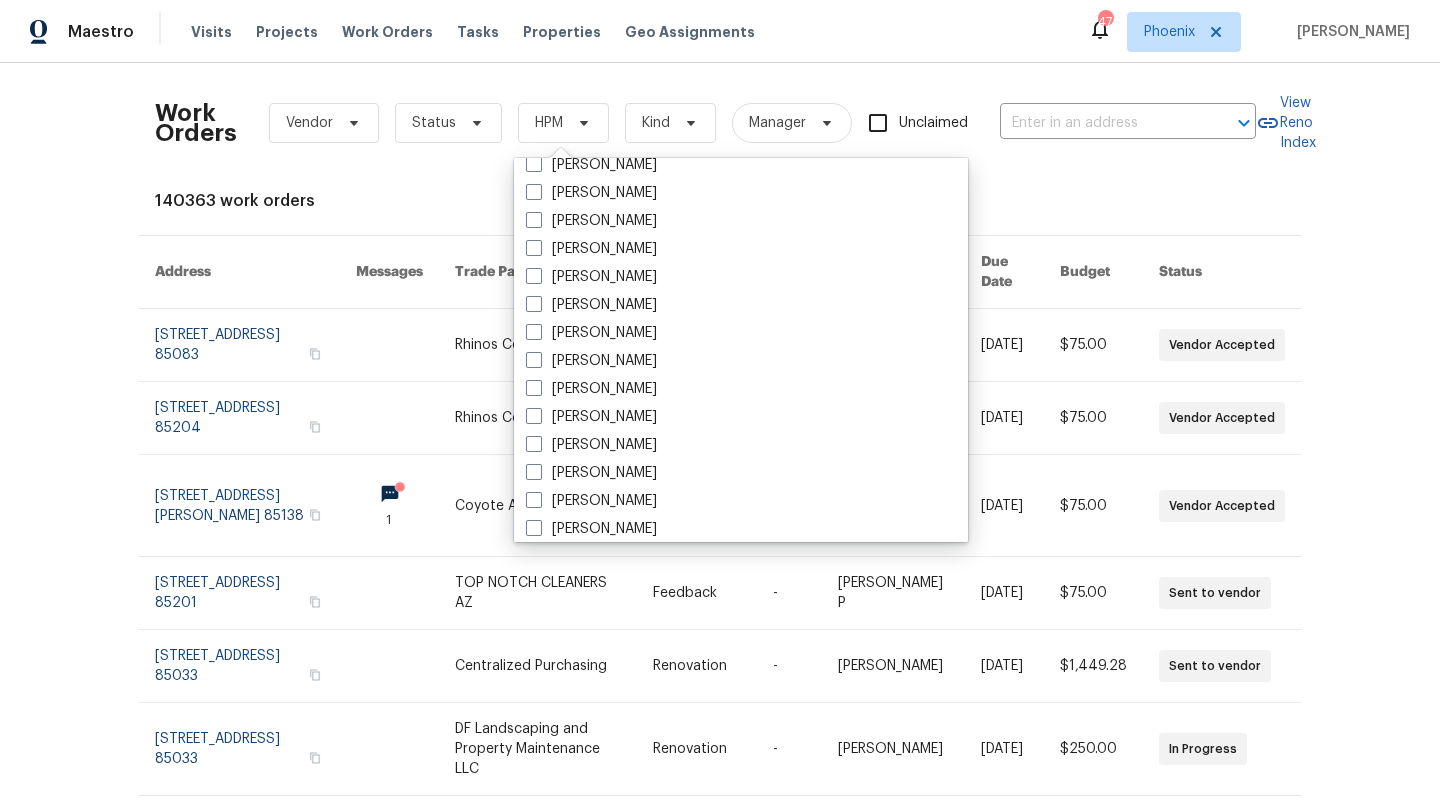 scroll, scrollTop: 1200, scrollLeft: 0, axis: vertical 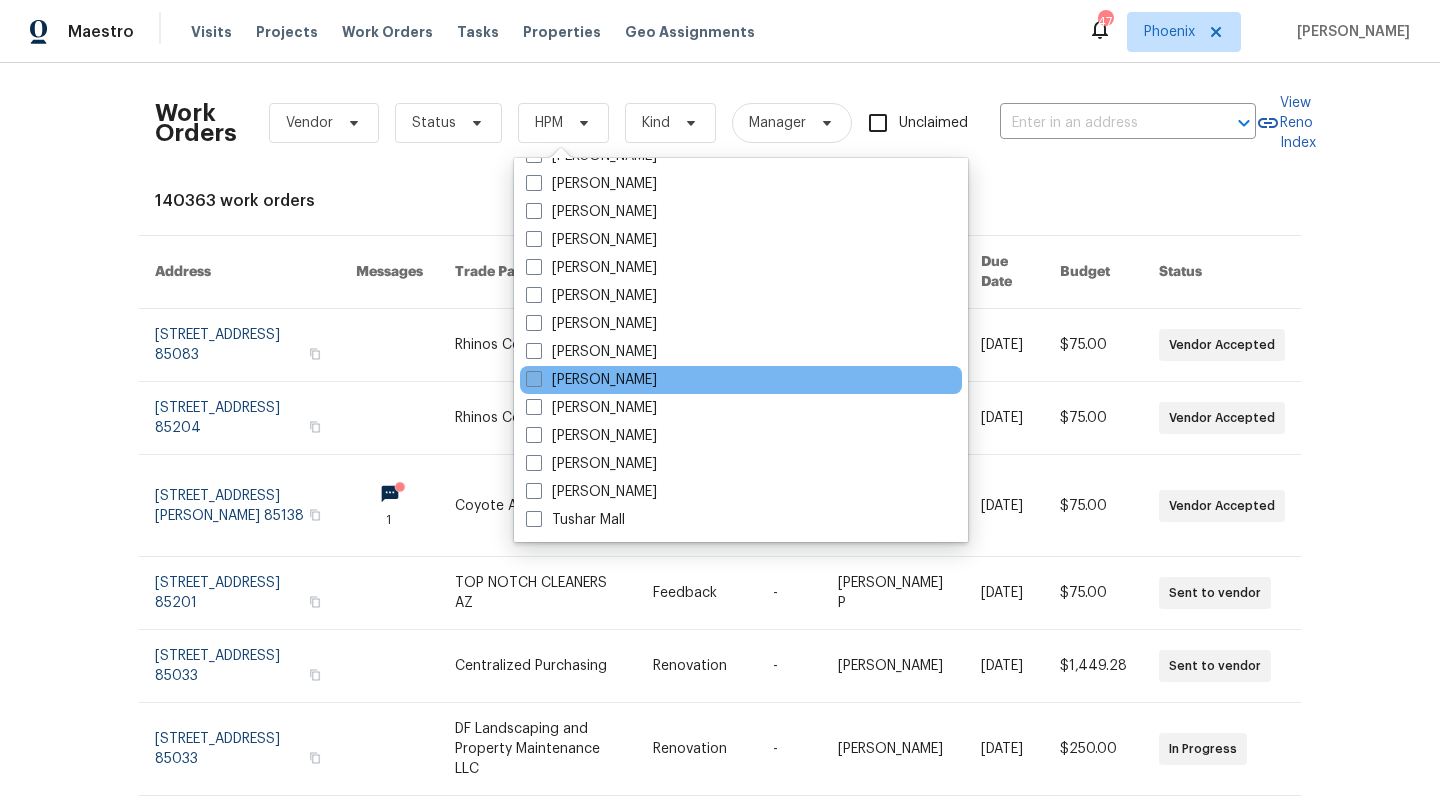 click at bounding box center (534, 379) 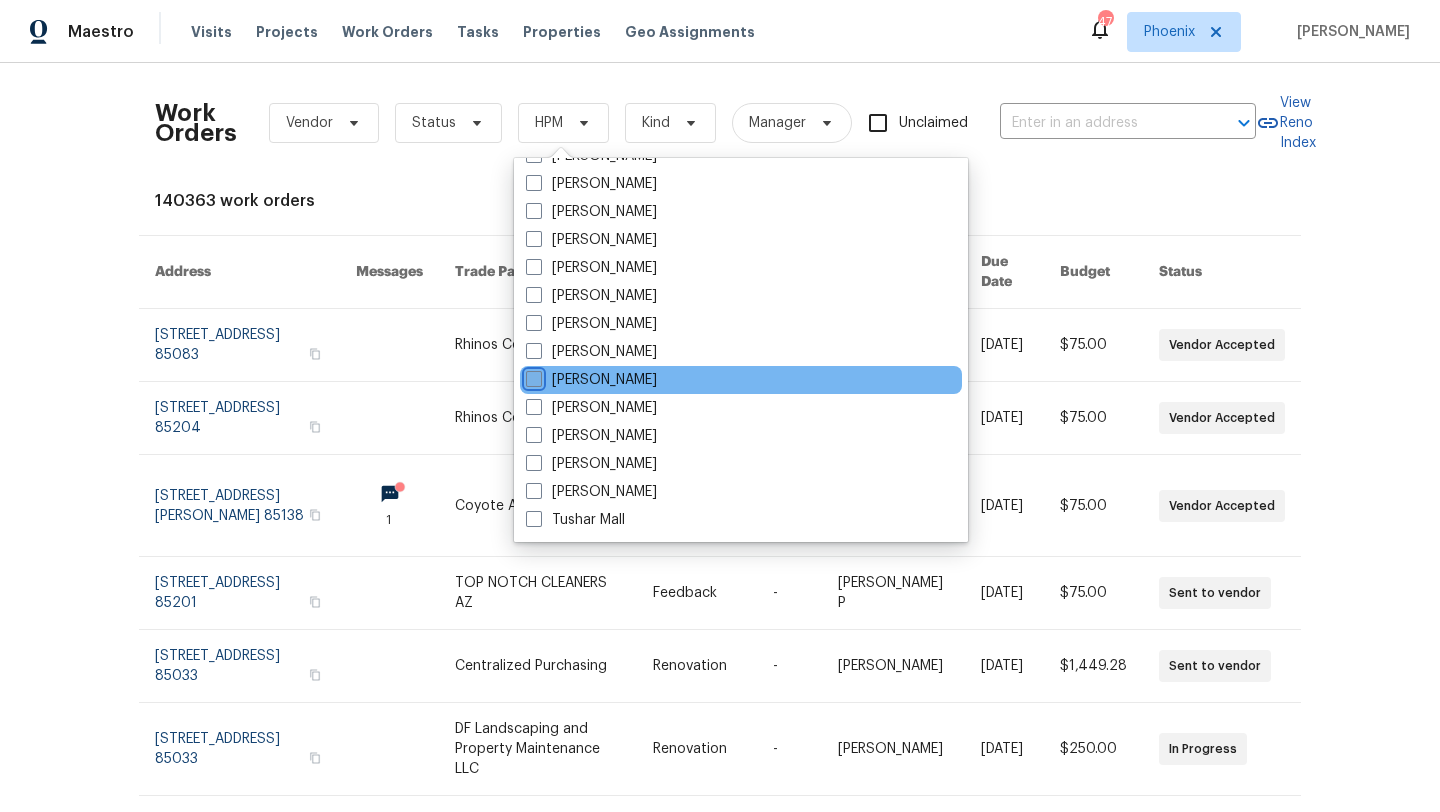 click on "[PERSON_NAME]" at bounding box center [532, 376] 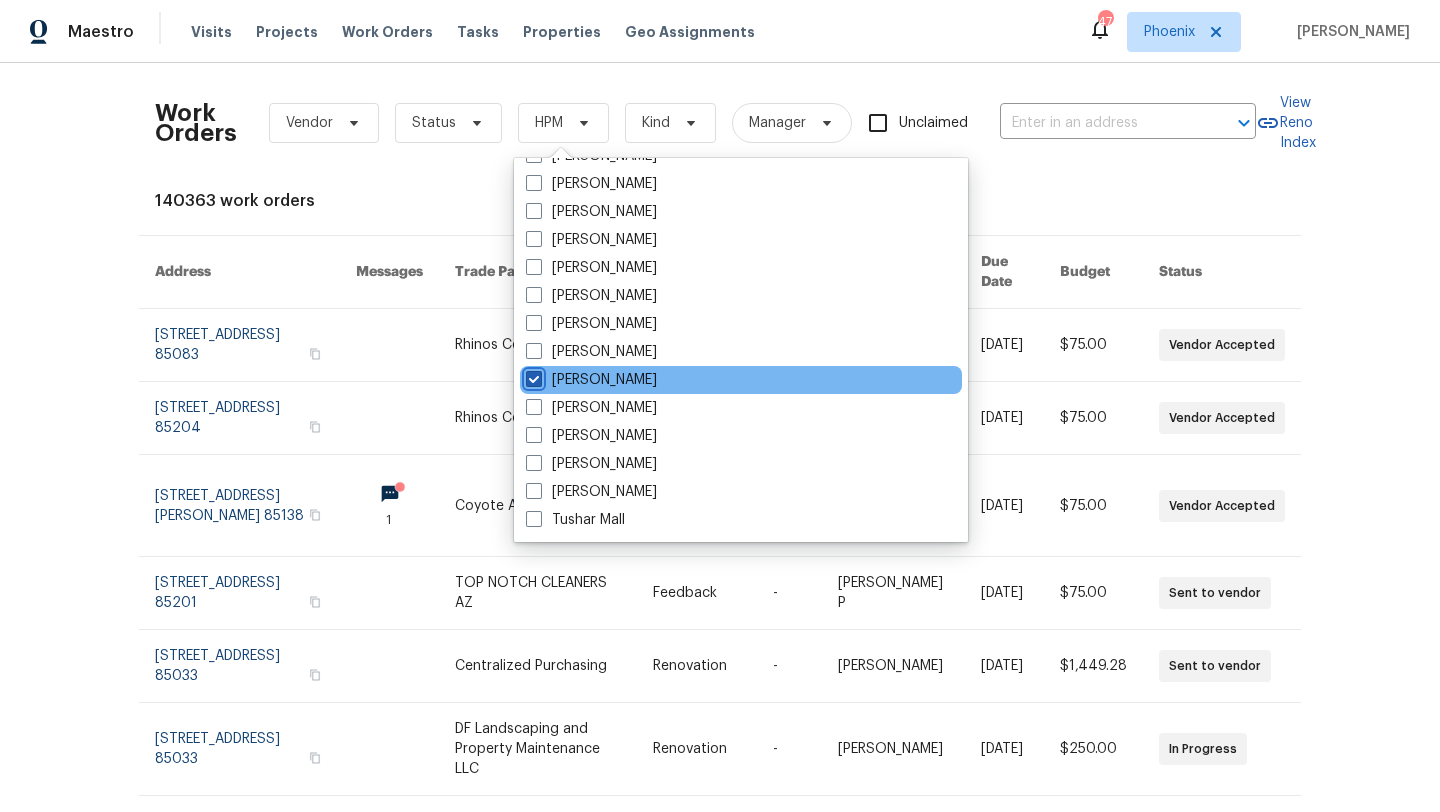 checkbox on "true" 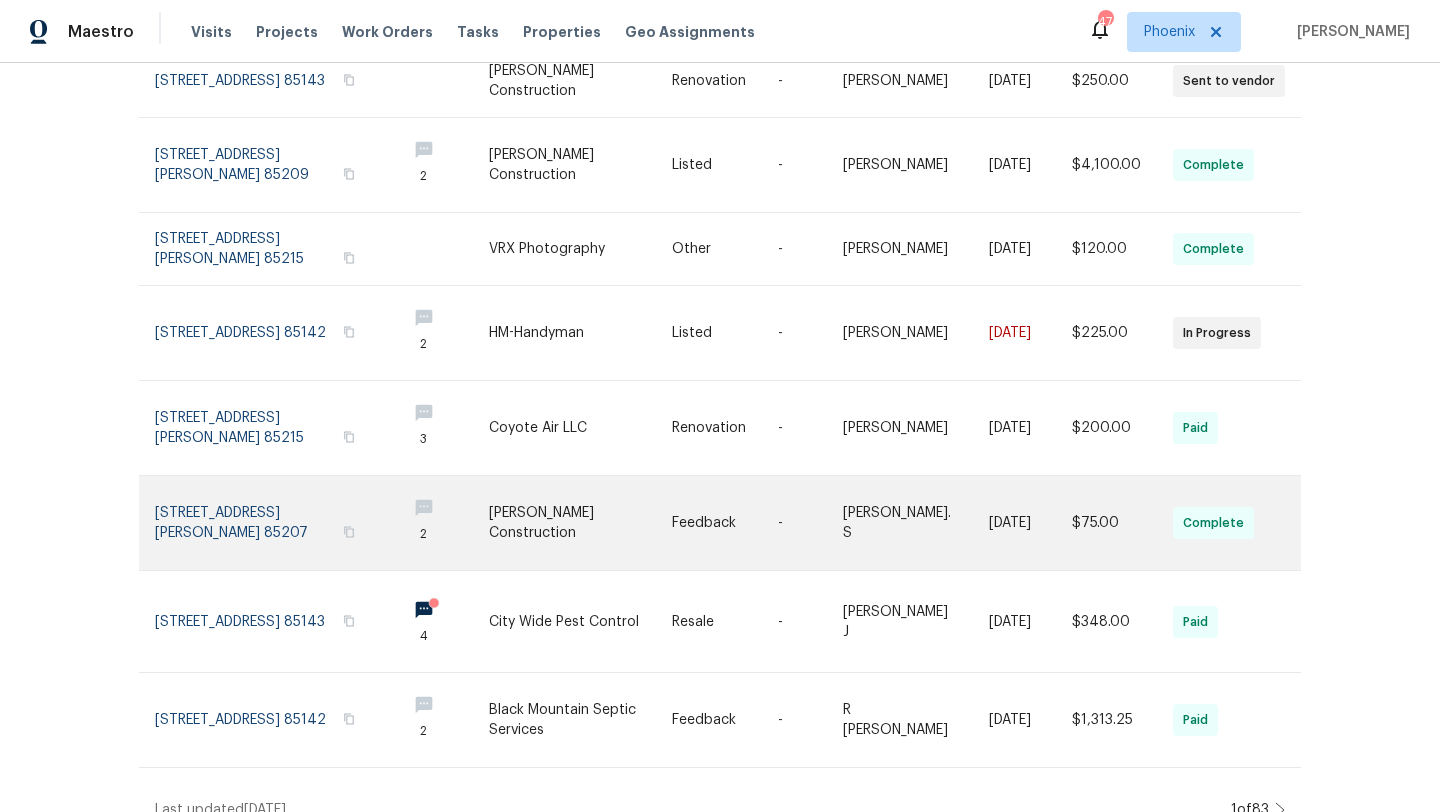 scroll, scrollTop: 0, scrollLeft: 0, axis: both 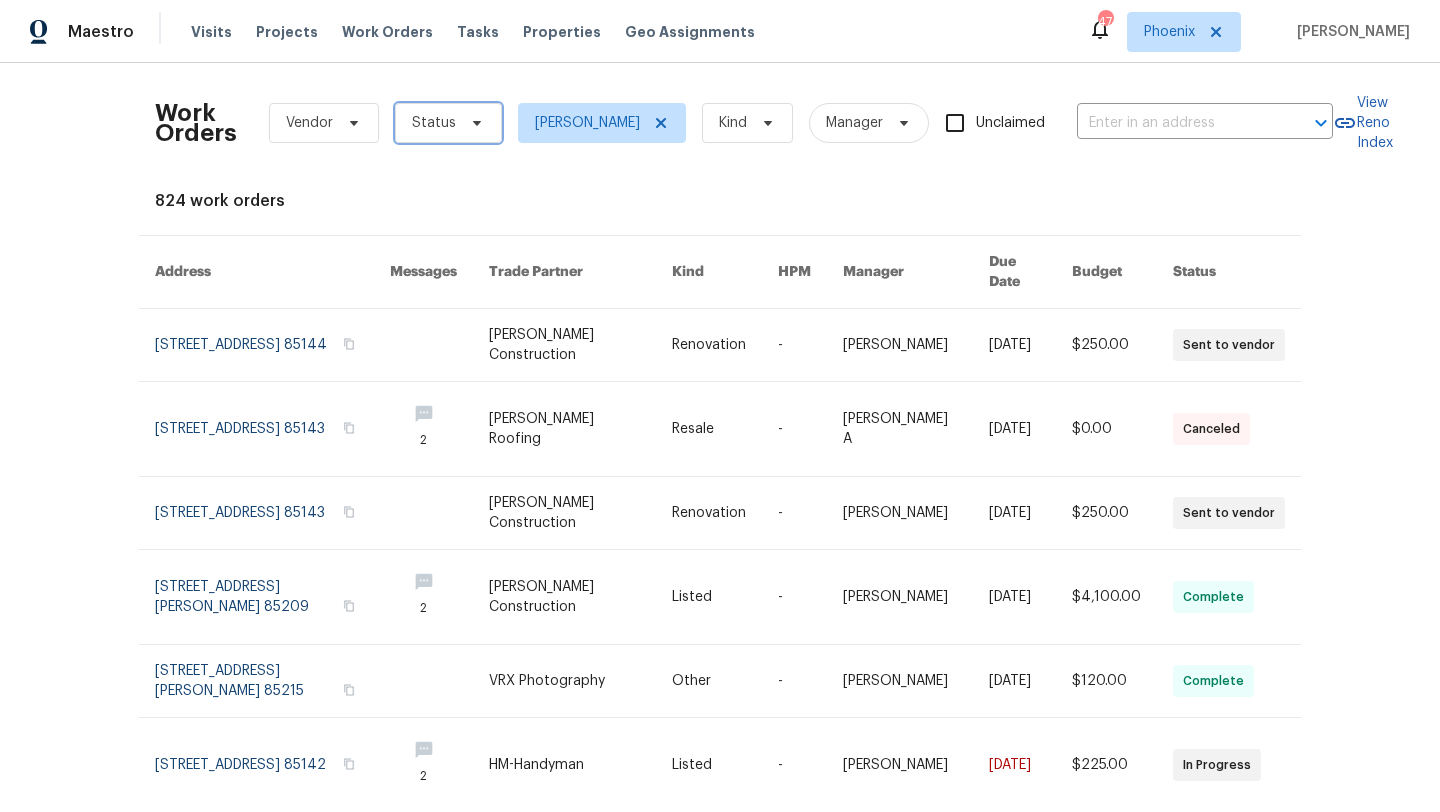 click on "Status" at bounding box center (448, 123) 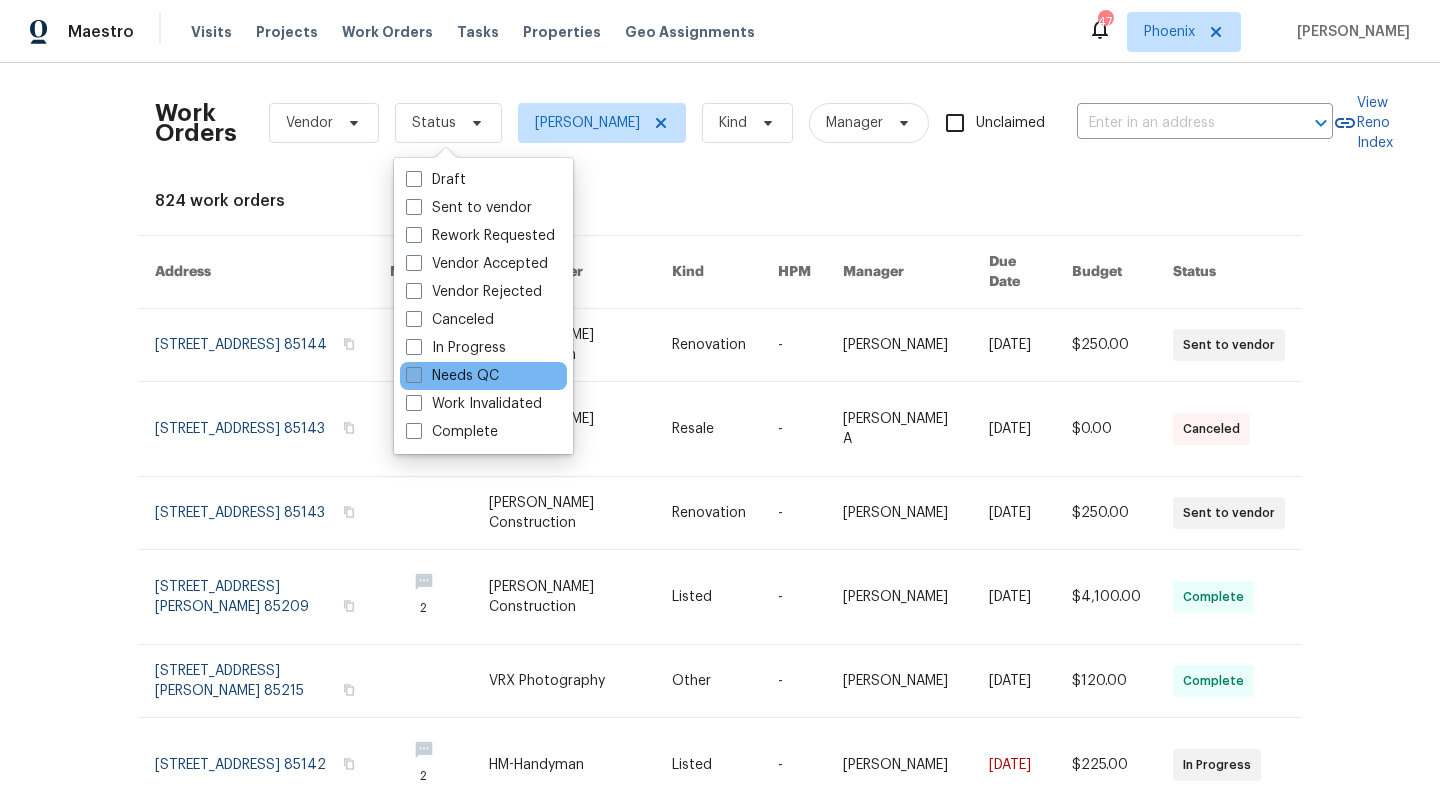 click at bounding box center (414, 375) 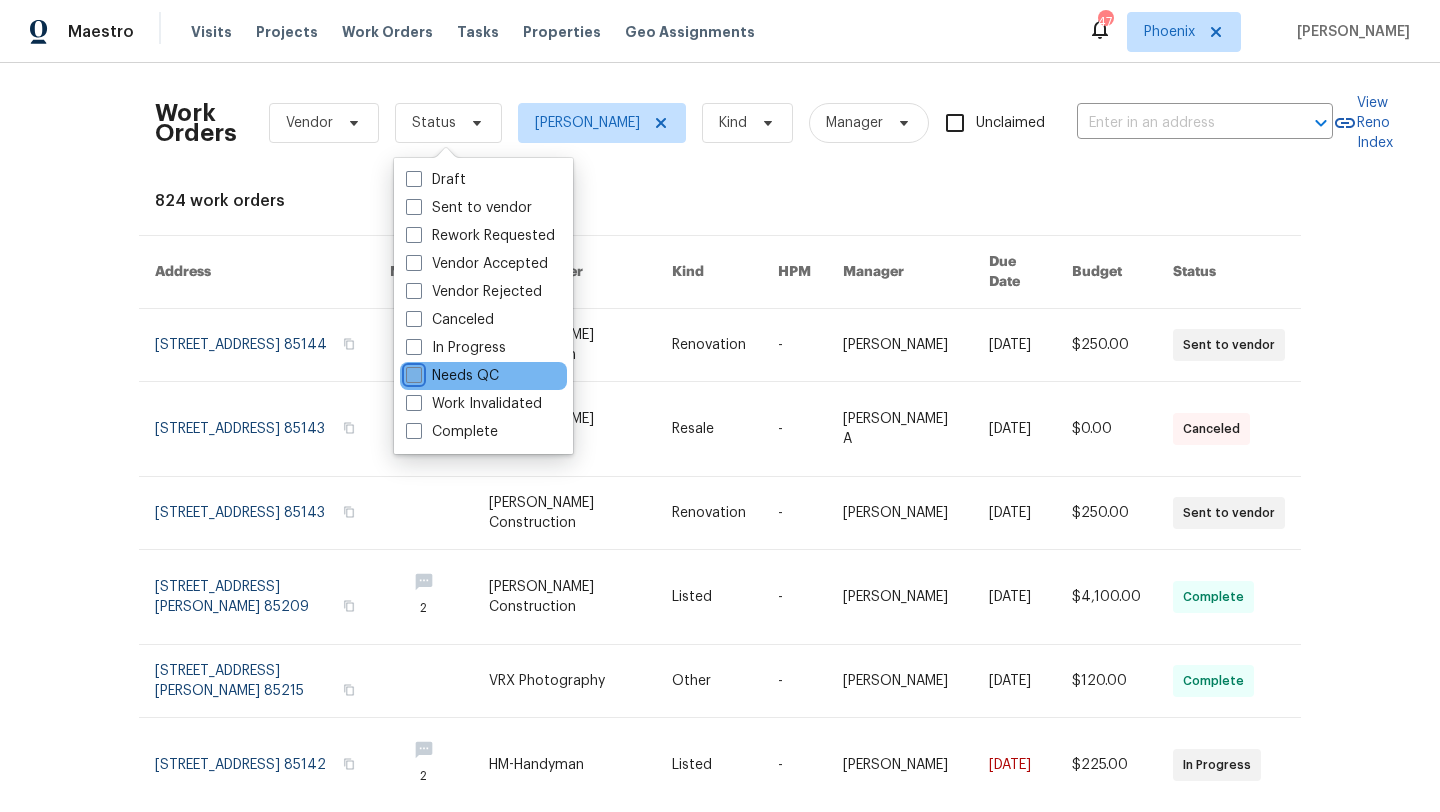 click on "Needs QC" at bounding box center [412, 372] 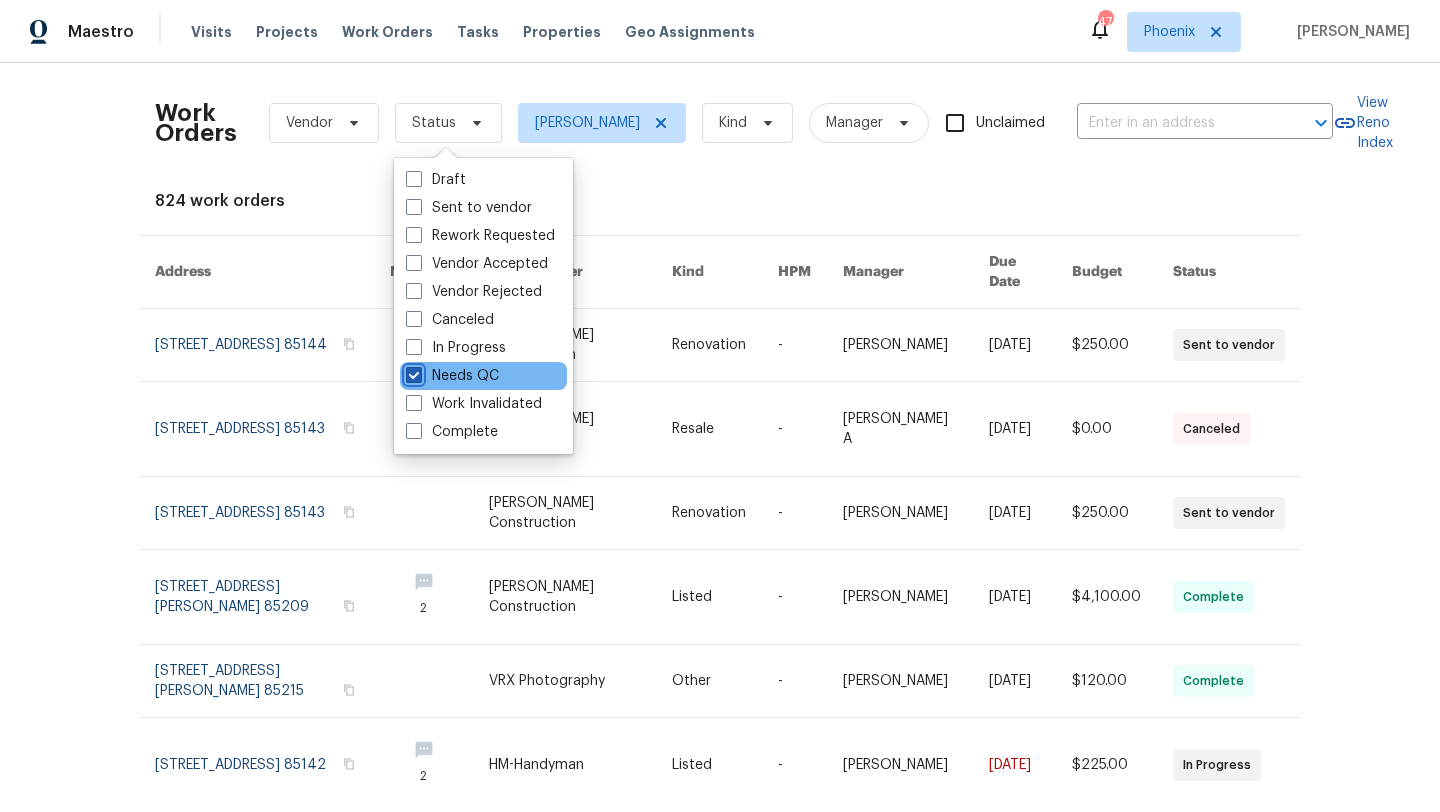 checkbox on "true" 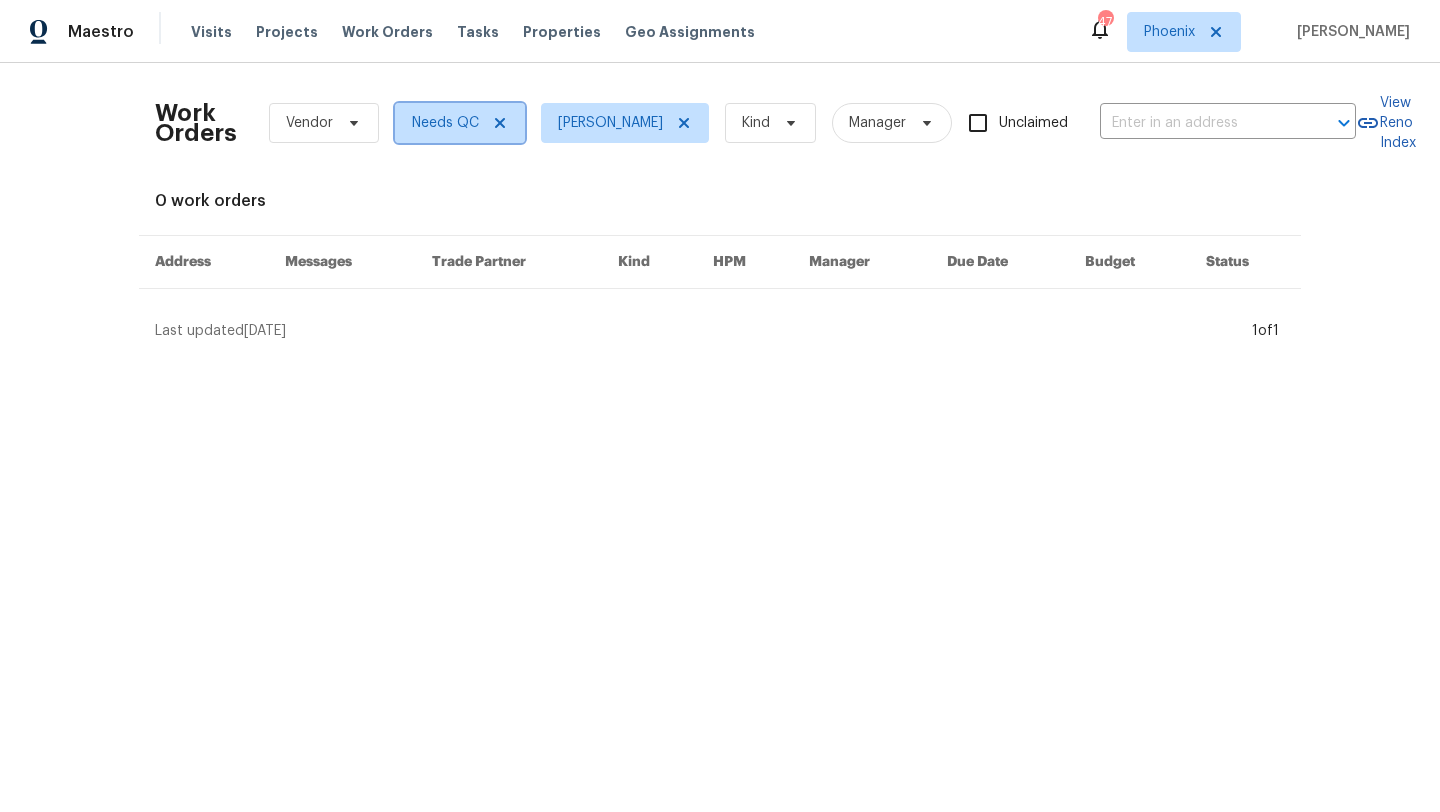click 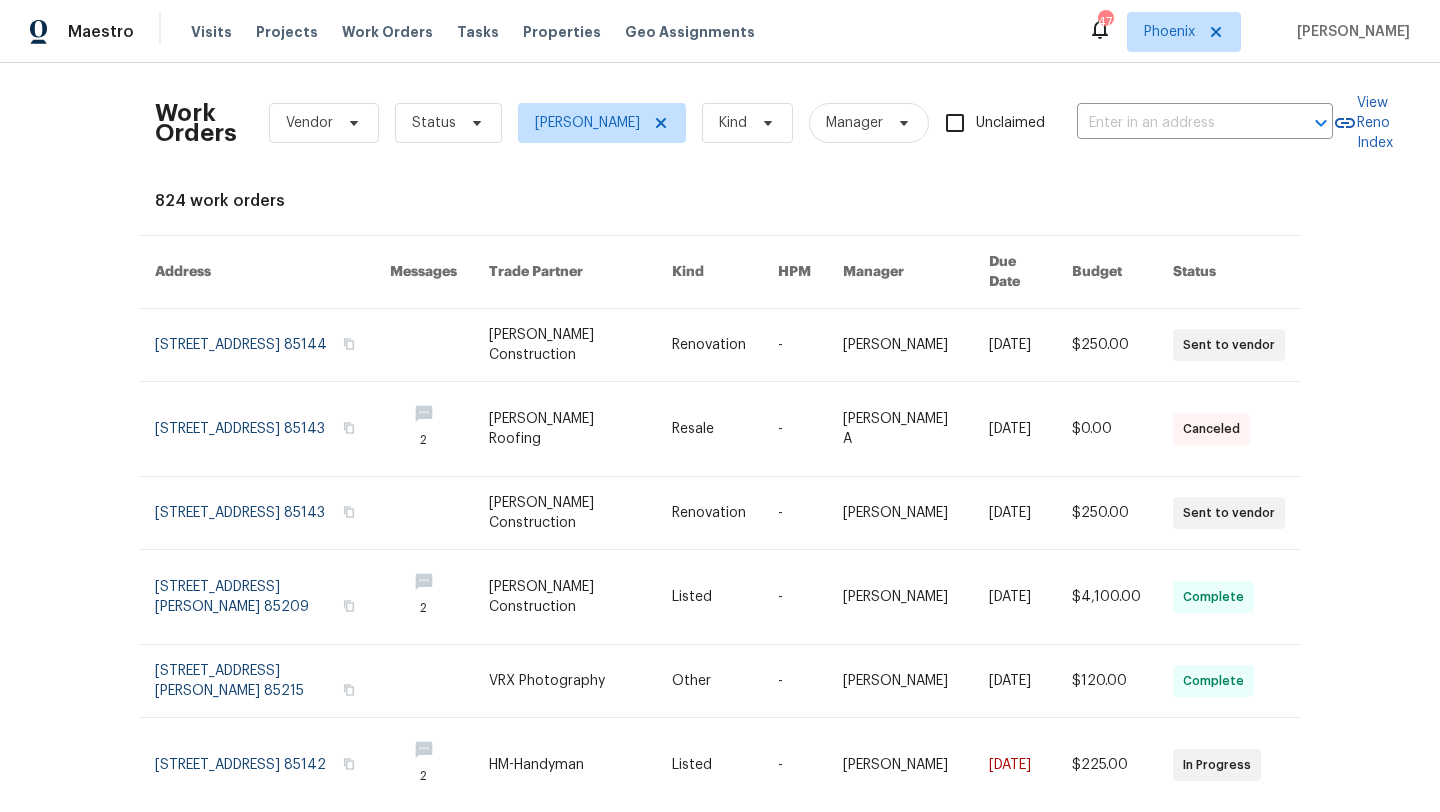 click on "Work Orders Vendor Status Scott Nicol Kind Manager Unclaimed ​ View Reno Index 824 work orders Address Messages Trade Partner Kind HPM Manager Due Date Budget Status 4446 W White Canyon Rd, San Tan Valley, AZ   85144 Strasser Construction Renovation - Scott Nicol 8/1/2025 $250.00 Sent to vendor 988 E Poncho Ln, San Tan Valley, AZ   85143 2 Stout Roofing Resale - Akshay Ajaya Kumar A 7/9/2025 $0.00 Canceled 4690 E Pearl Rd, San Tan Valley, AZ   85143 Strasser Construction Renovation - Scott Nicol 7/26/2025 $250.00 Sent to vendor 10221 E Knowles Ave, Mesa, AZ   85209 2 Strasser Construction Listed - Scott Nicol 7/12/2025 $4,100.00 Complete 6055 E Rochelle St, Mesa, AZ   85215 VRX Photography Other - Rayman Felix 7/5/2025 $120.00 Complete 16814 E Palm Beach Dr, Queen Creek, AZ   85142 2 HM-Handyman Listed - Scott Nicol 7/12/2025 $225.00 In Progress 6055 E Rochelle St, Mesa, AZ   85215 3 Coyote Air LLC Renovation - Scott Nicol 7/3/2025 $200.00 Paid 11534 E Downing St, Mesa, AZ   85207 2 Strasser Construction -" at bounding box center (720, 665) 